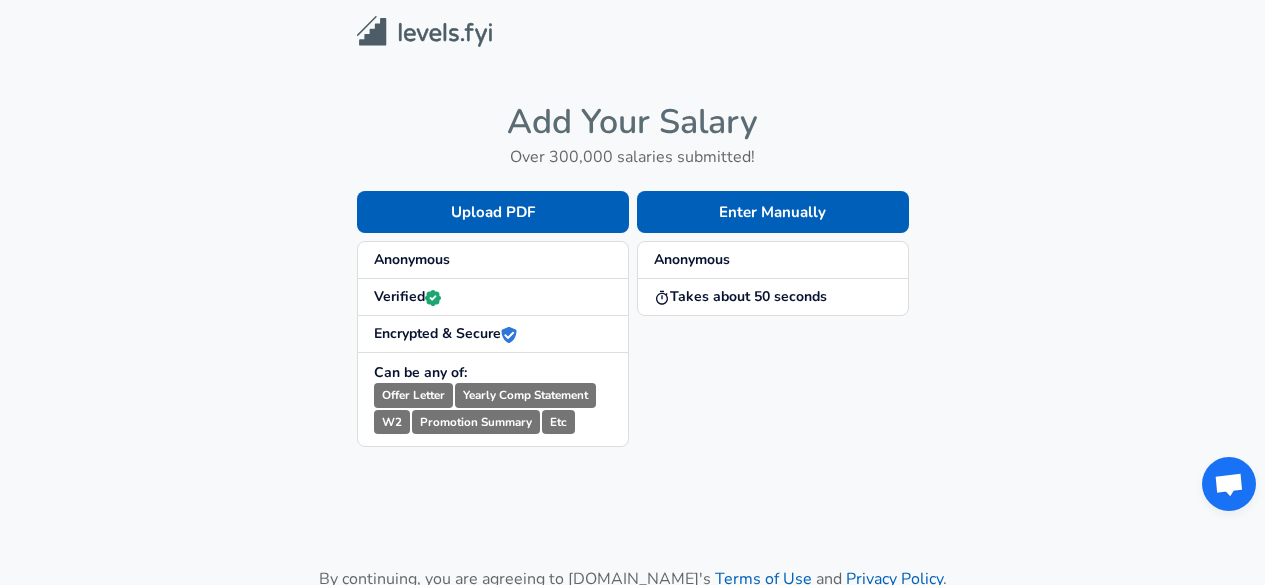 scroll, scrollTop: 0, scrollLeft: 0, axis: both 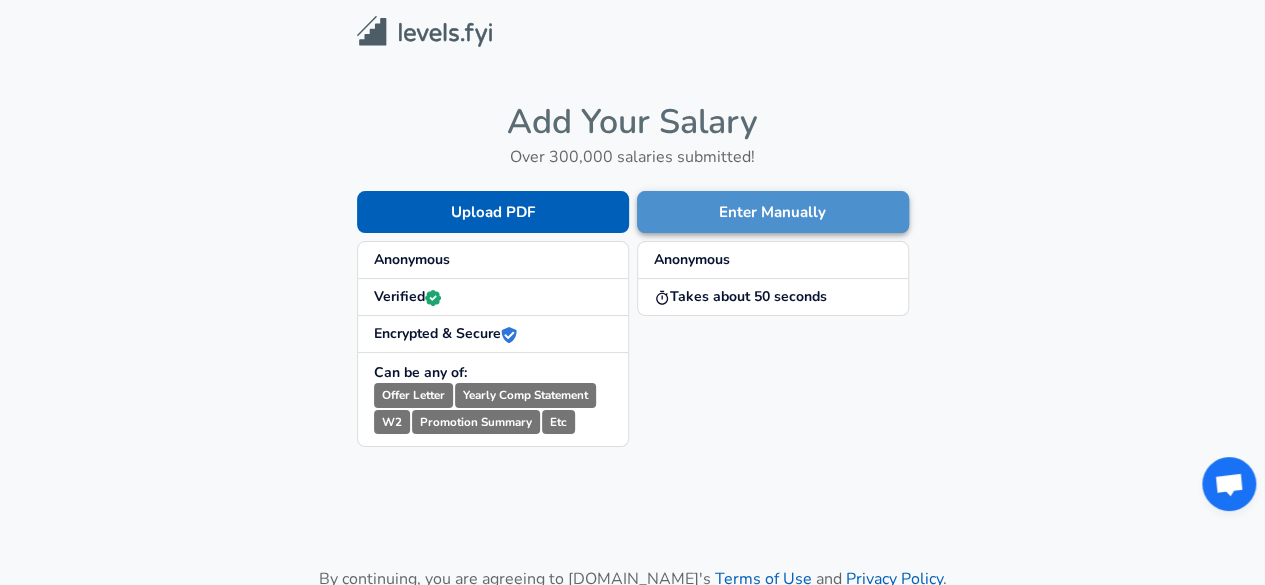 click on "Enter Manually" at bounding box center [773, 212] 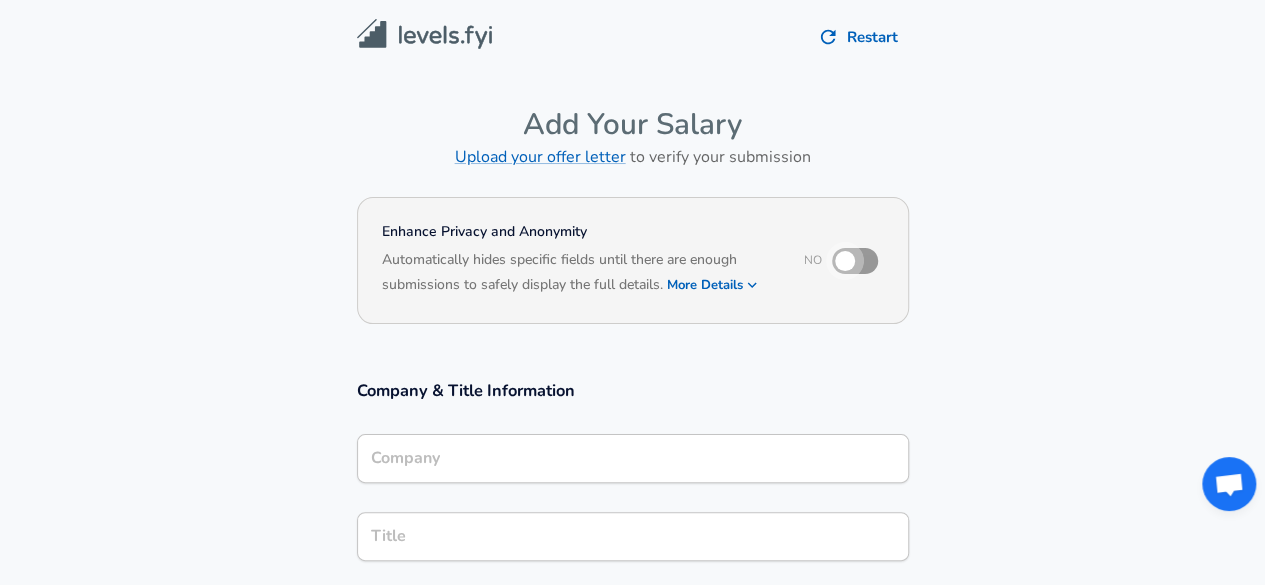 click at bounding box center (845, 261) 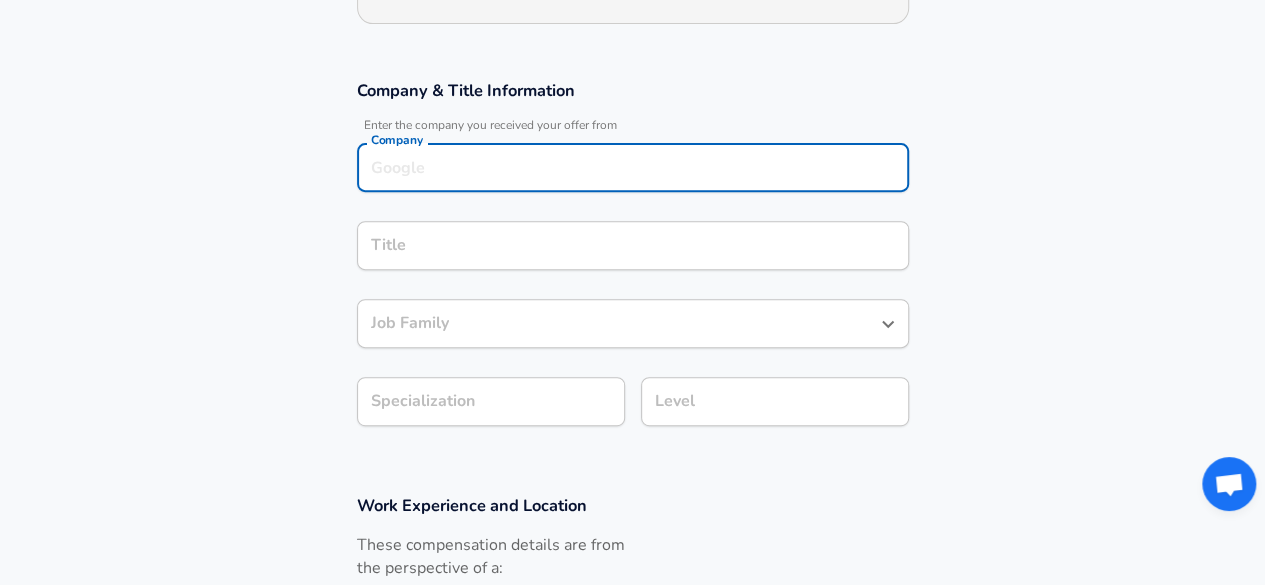scroll, scrollTop: 320, scrollLeft: 0, axis: vertical 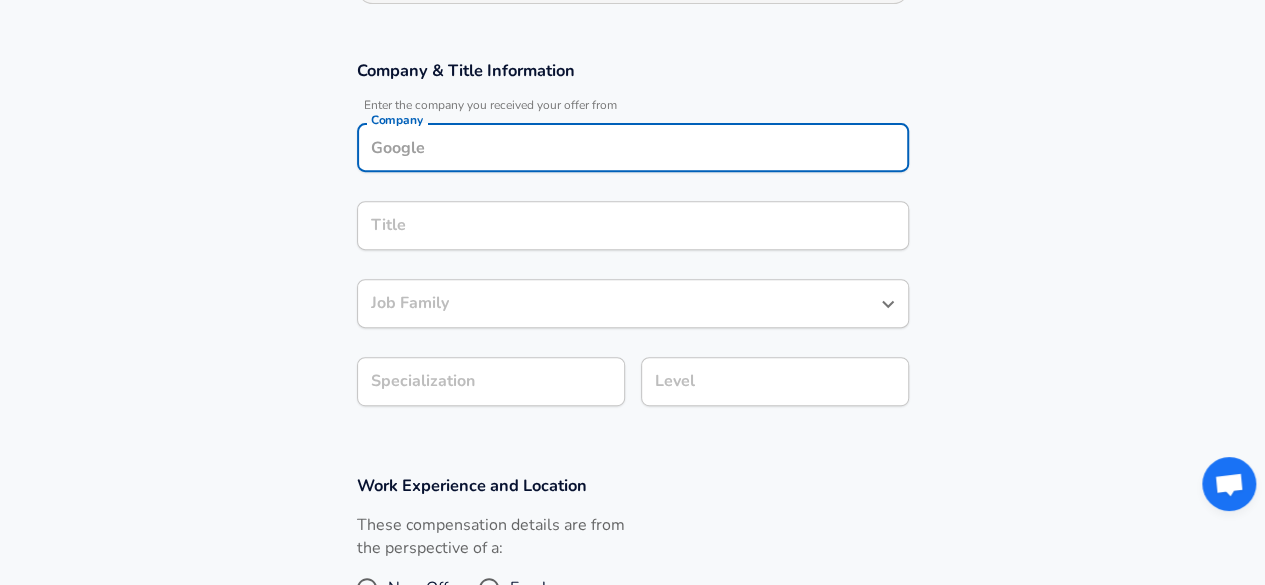 click on "Company" at bounding box center (633, 147) 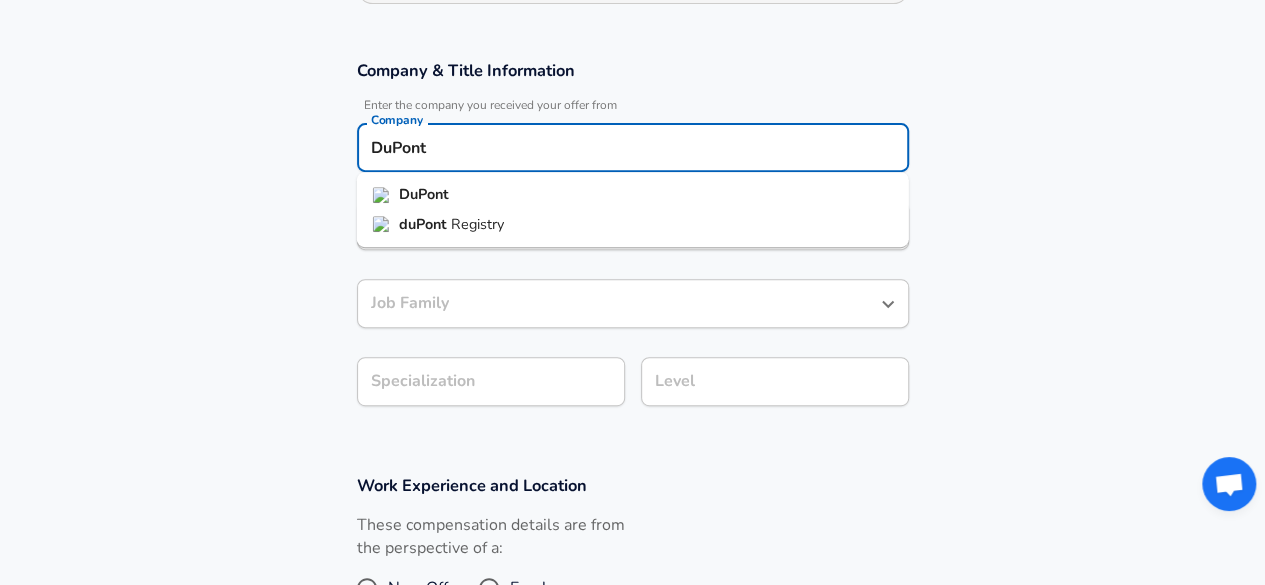 click on "DuPont" at bounding box center (633, 195) 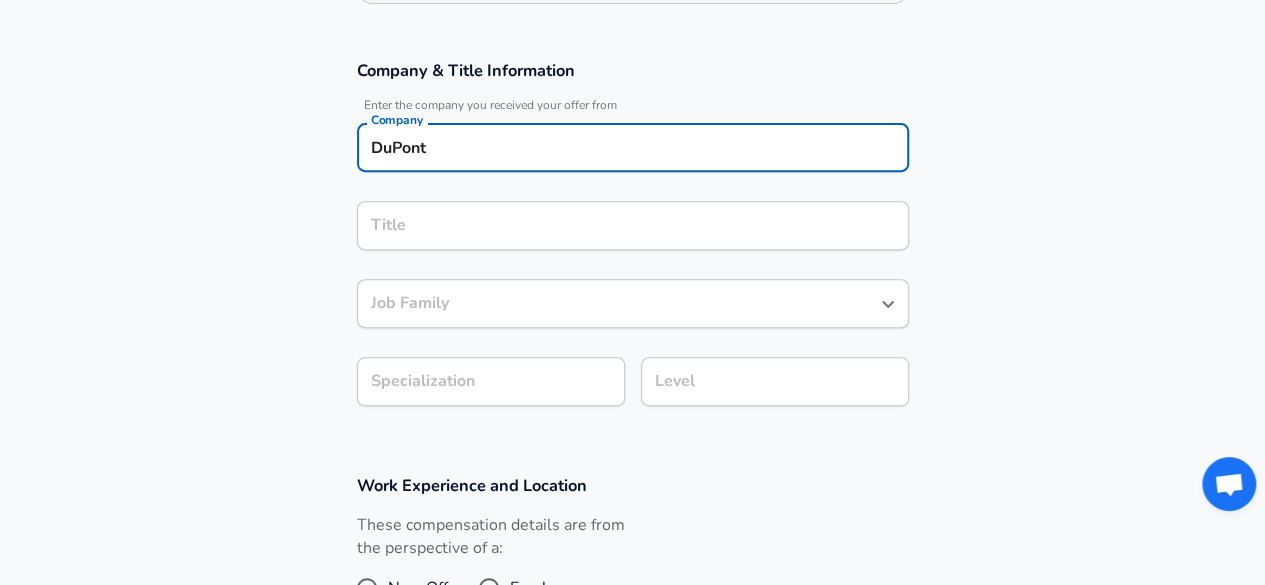 type on "DuPont" 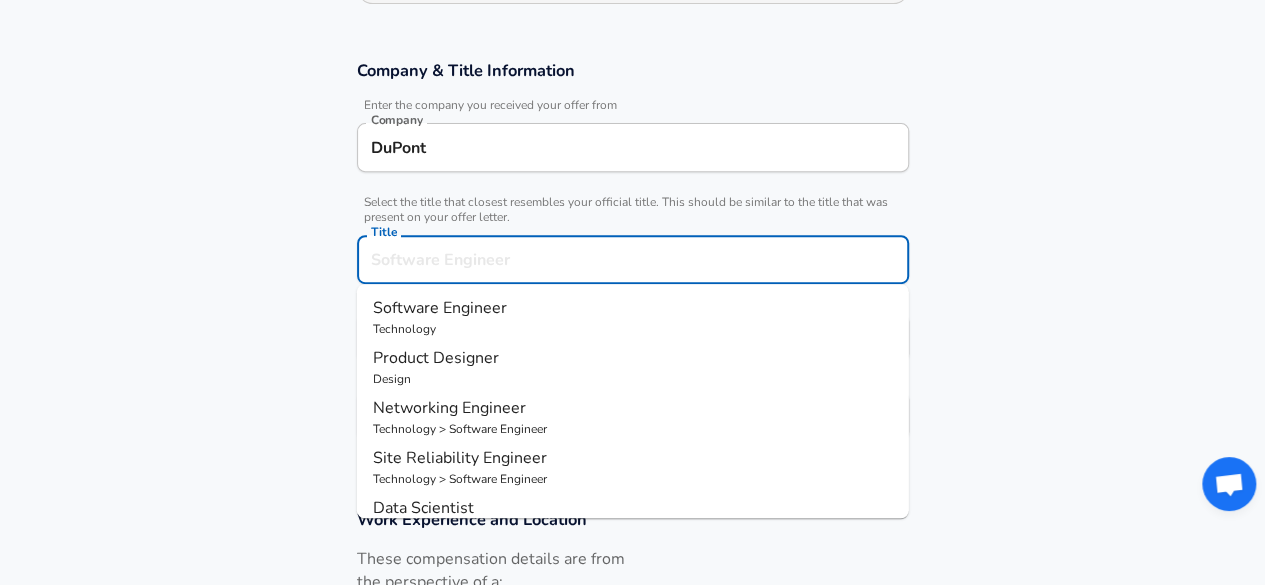 scroll, scrollTop: 360, scrollLeft: 0, axis: vertical 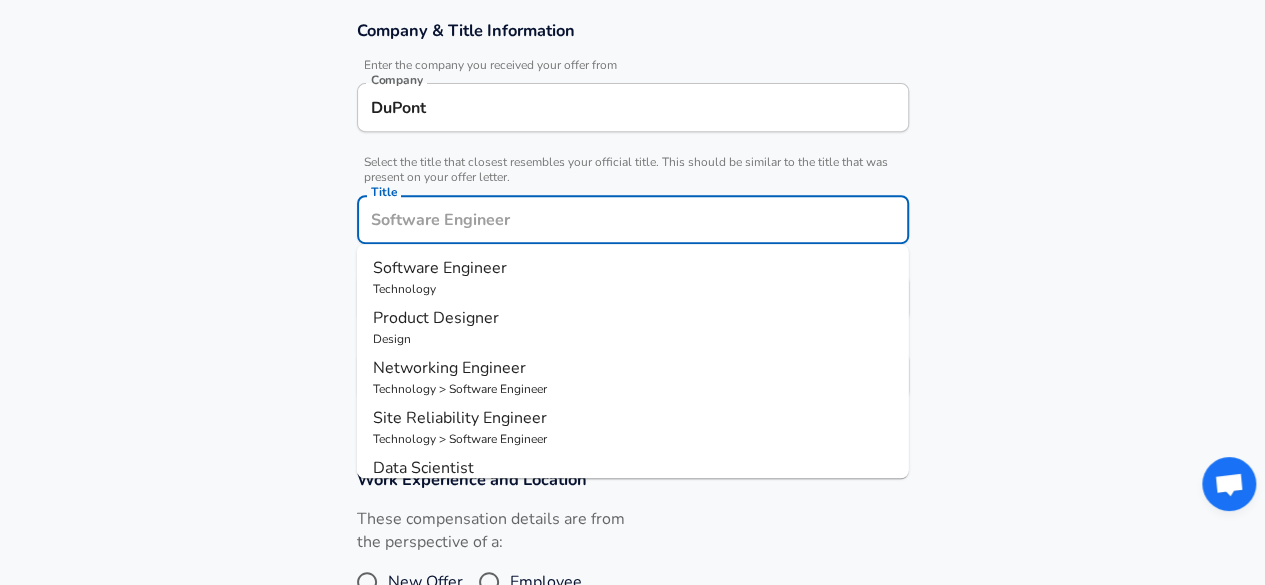 click on "Title" at bounding box center (633, 219) 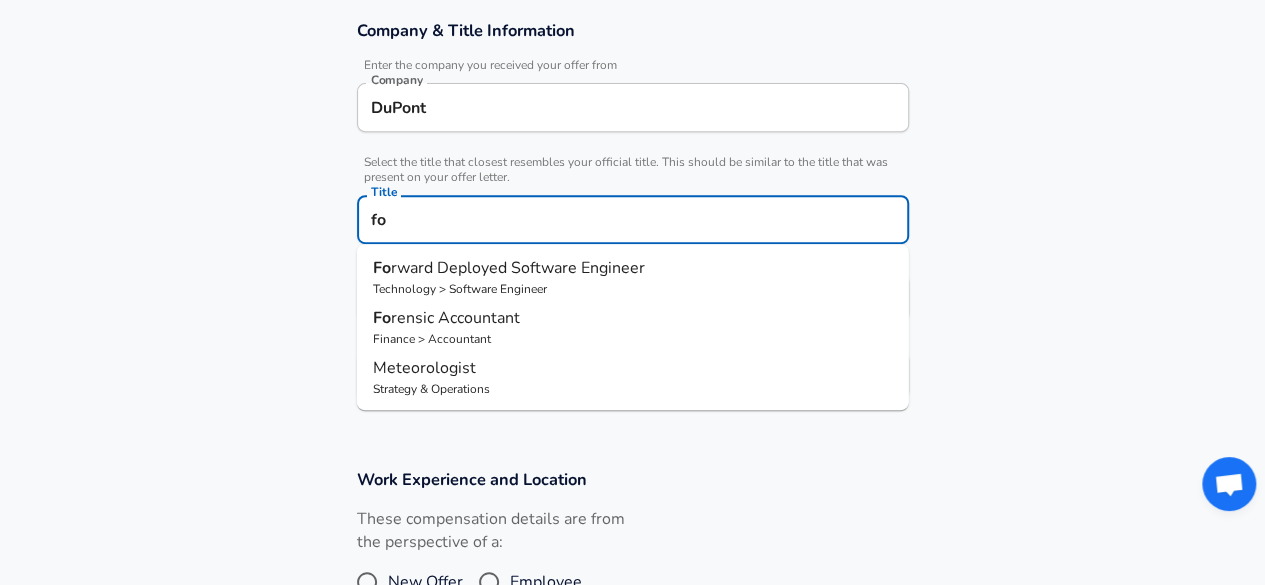 type on "f" 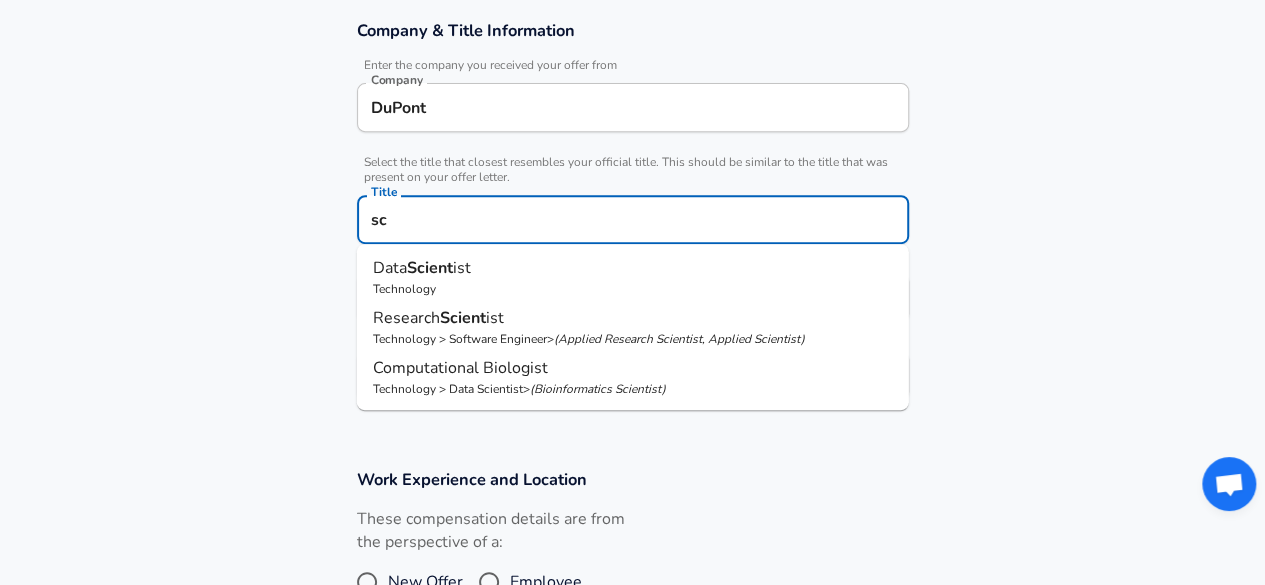 type on "s" 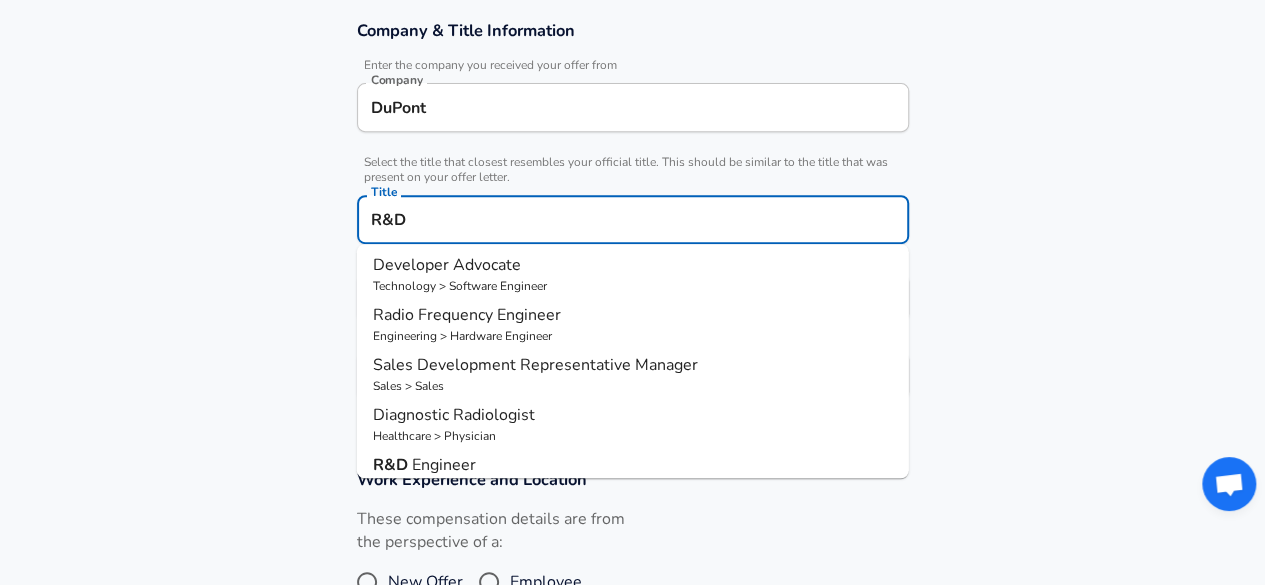 scroll, scrollTop: 82, scrollLeft: 0, axis: vertical 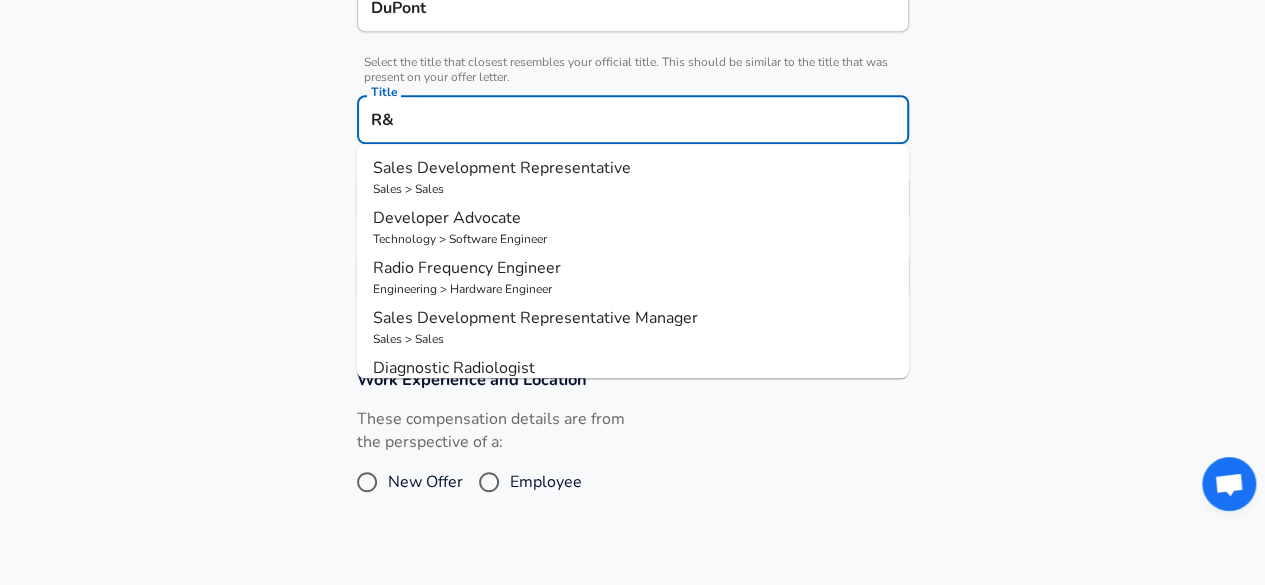 type on "R" 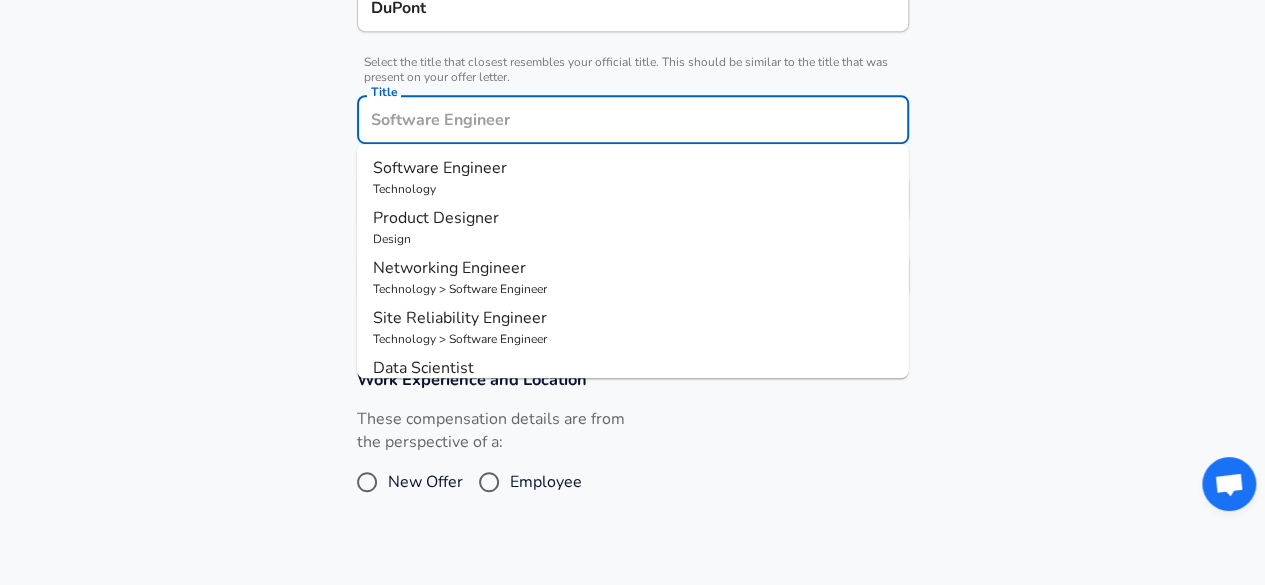 type on "d" 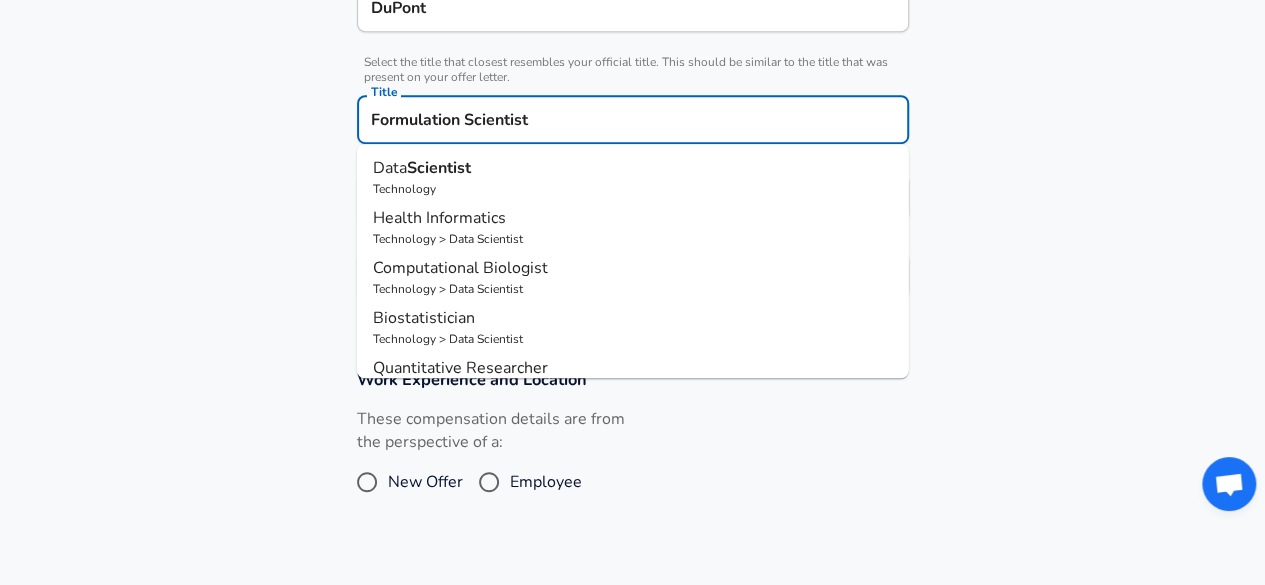 type on "Formulation Scientist" 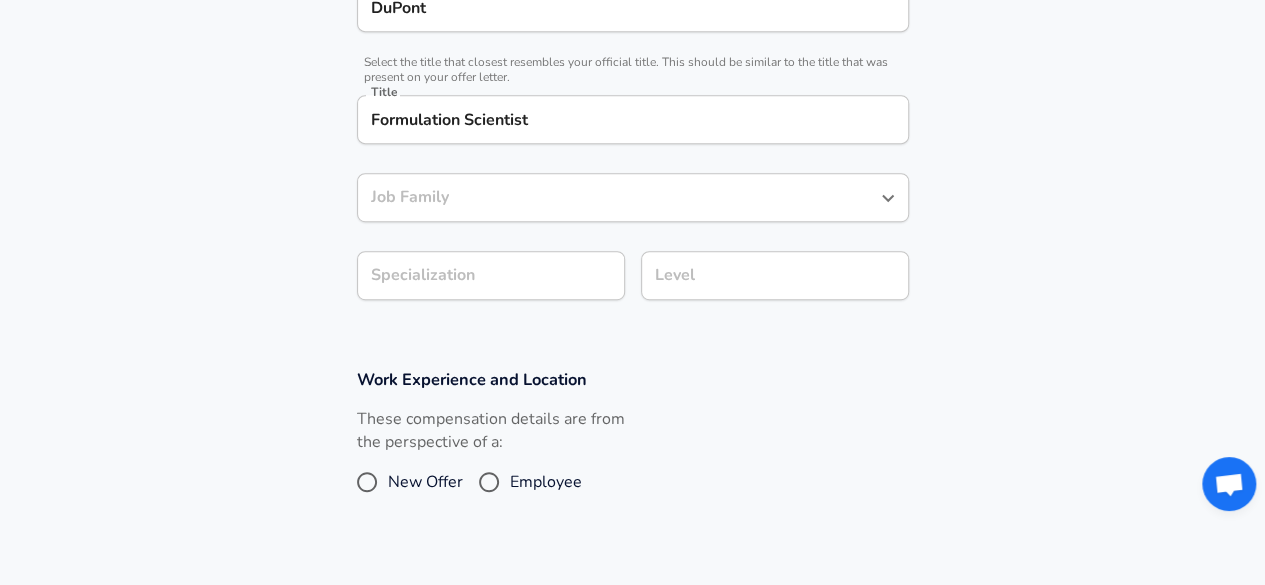 click on "Company & Title Information   Enter the company you received your offer from Company DuPont Company   Select the title that closest resembles your official title. This should be similar to the title that was present on your offer letter. Title Formulation Scientist Title Job Family Job Family Specialization Specialization Level Level" at bounding box center (632, 120) 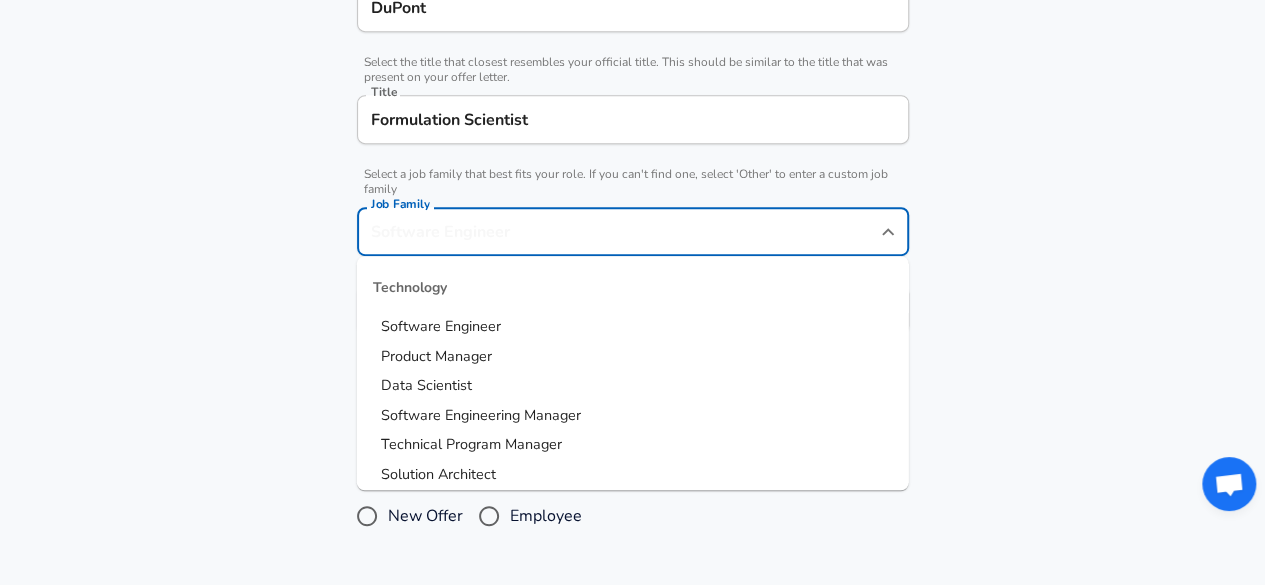 scroll, scrollTop: 500, scrollLeft: 0, axis: vertical 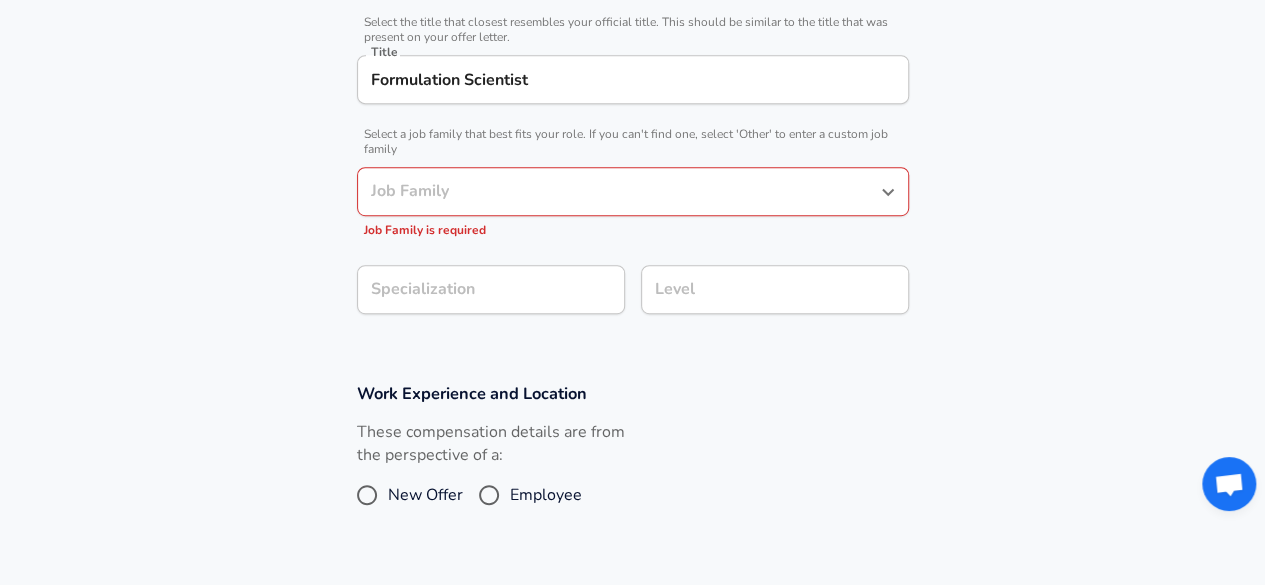 click on "Company & Title Information   Enter the company you received your offer from Company DuPont Company   Select the title that closest resembles your official title. This should be similar to the title that was present on your offer letter. Title Formulation Scientist Title   Select a job family that best fits your role. If you can't find one, select 'Other' to enter a custom job family Job Family Job Family Job Family is required Specialization Specialization Level Level" at bounding box center [632, 107] 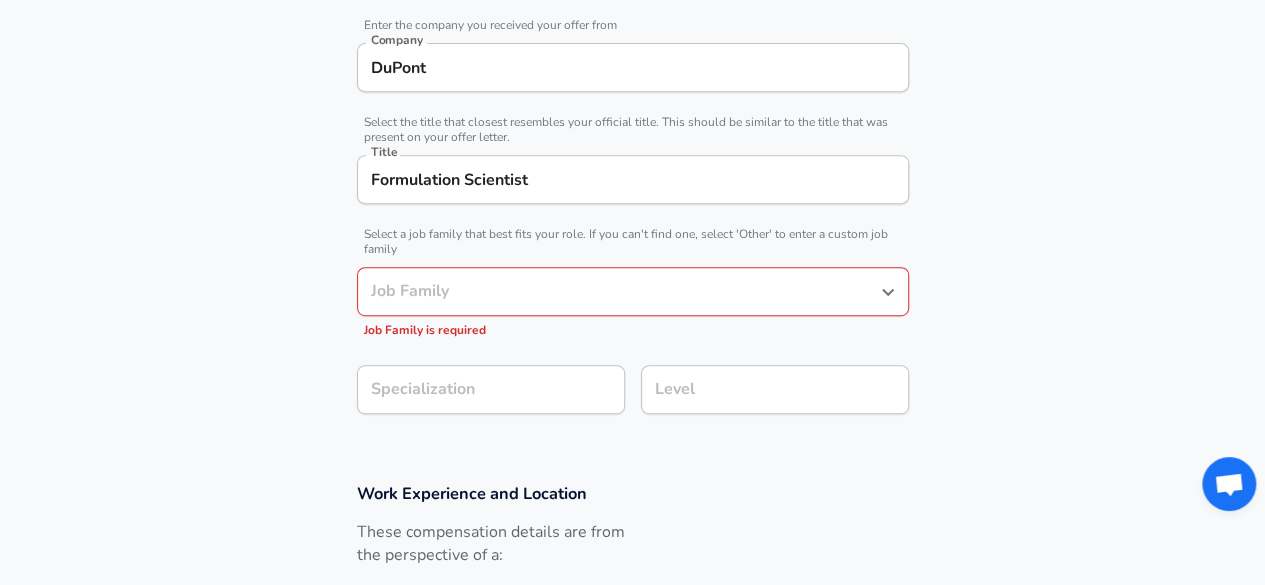 click on "Job Family" at bounding box center (618, 291) 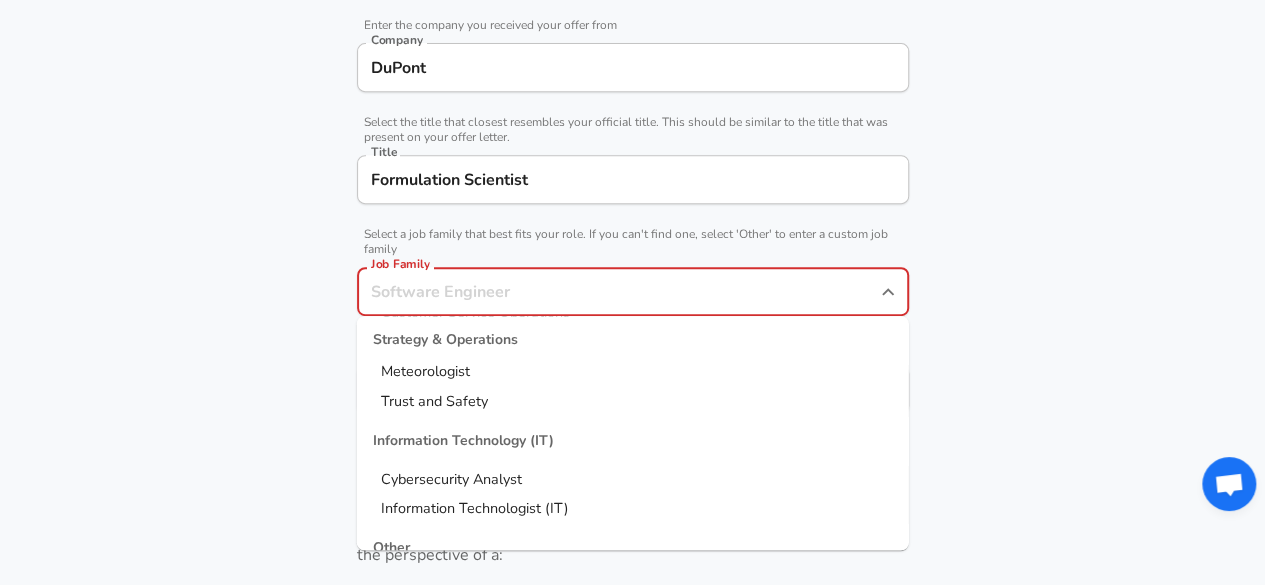 scroll, scrollTop: 2758, scrollLeft: 0, axis: vertical 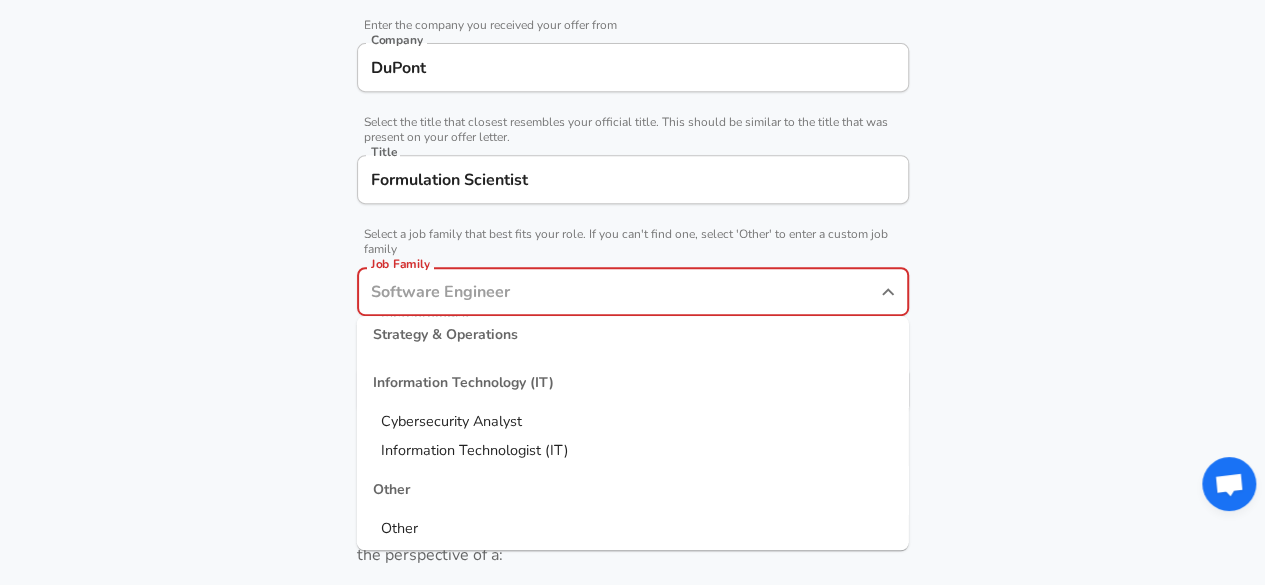 click on "Other" at bounding box center [633, 529] 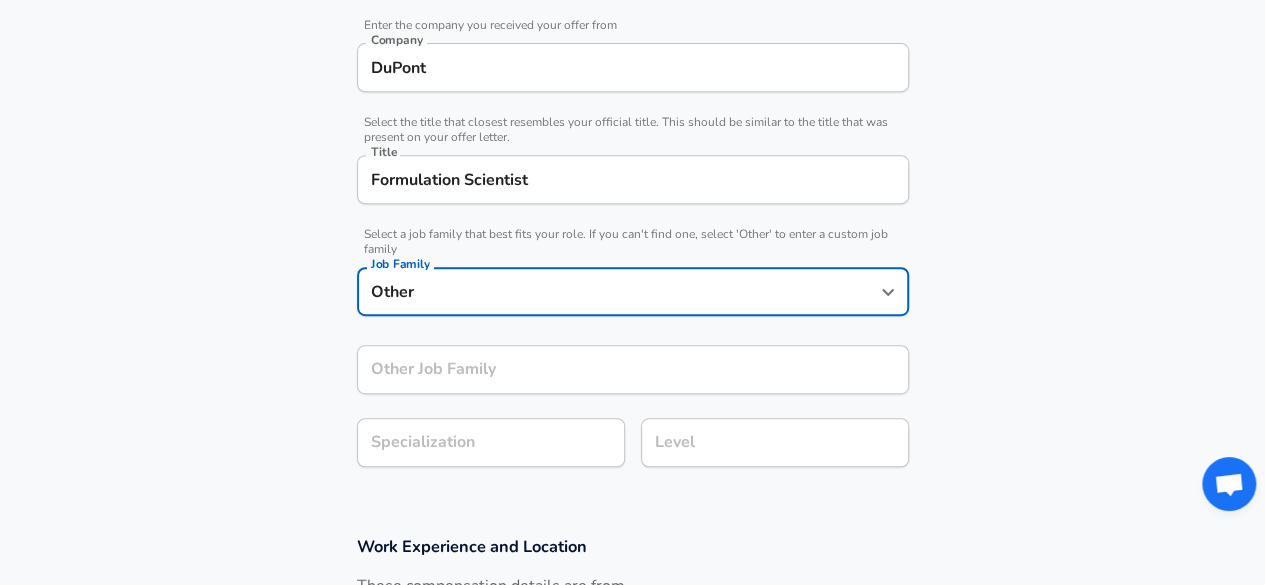 type on "Other" 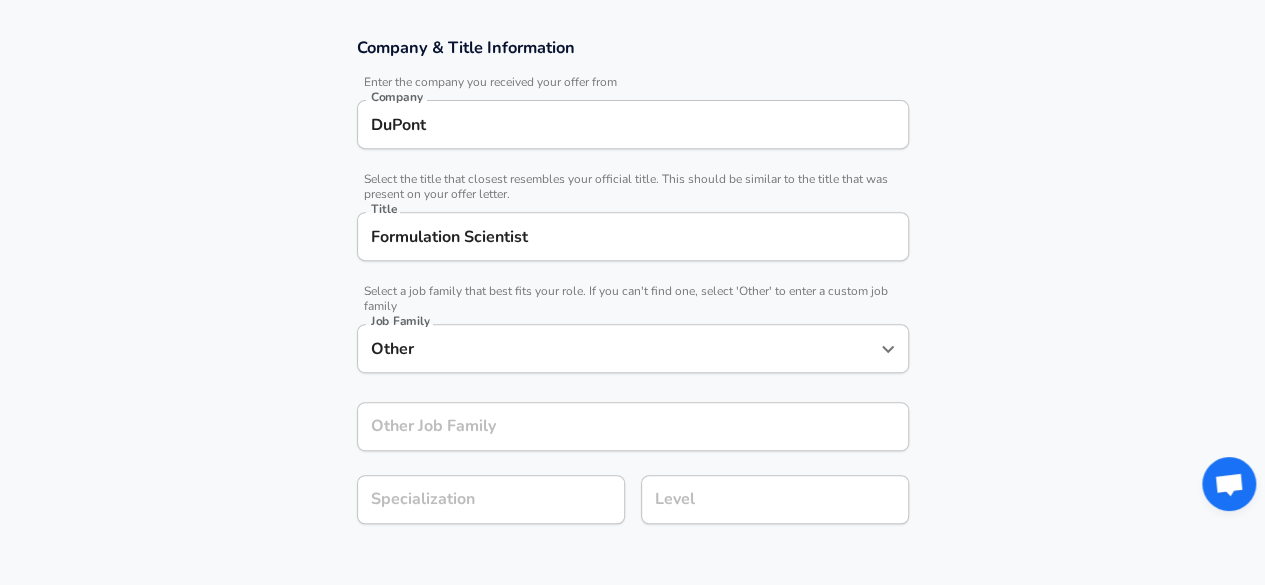 scroll, scrollTop: 300, scrollLeft: 0, axis: vertical 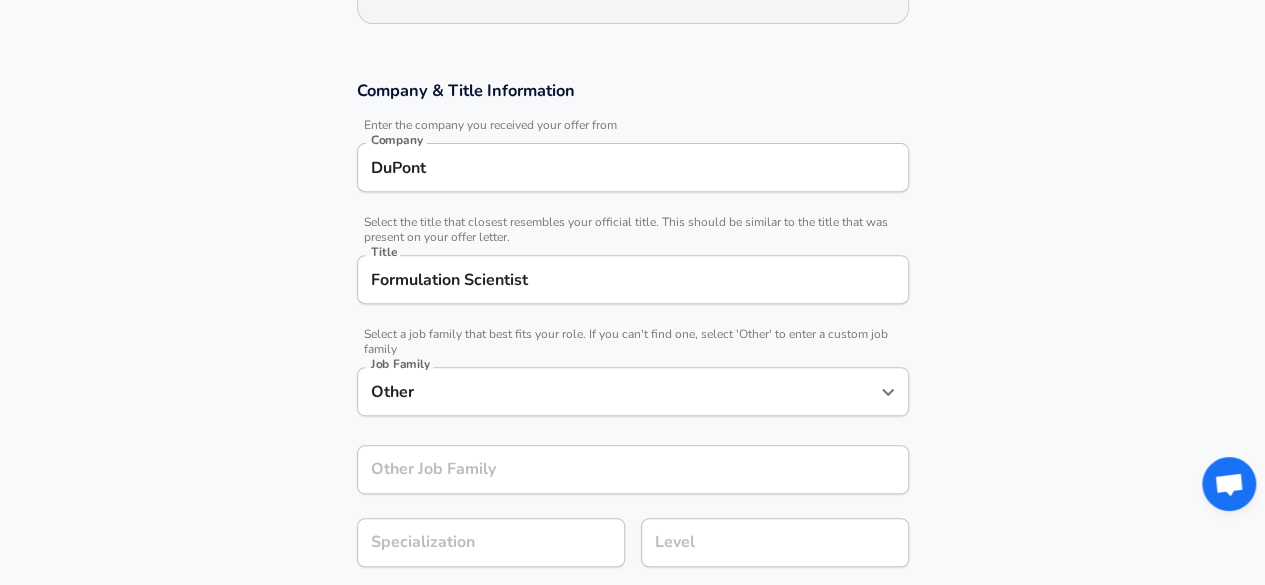click on "Formulation Scientist" at bounding box center [633, 279] 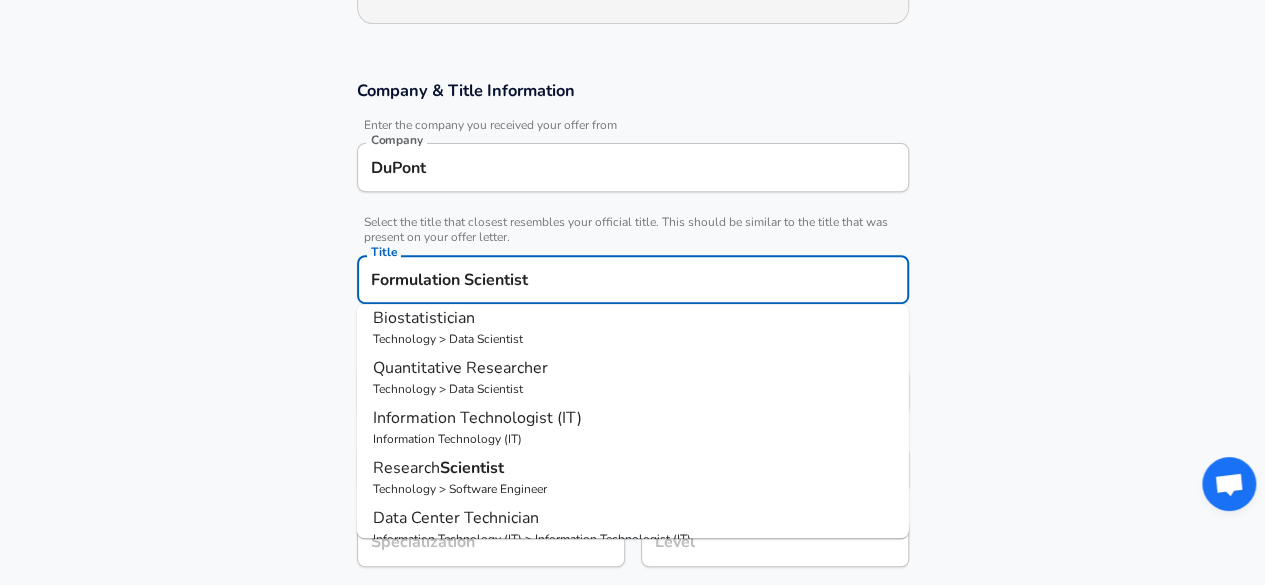 scroll, scrollTop: 200, scrollLeft: 0, axis: vertical 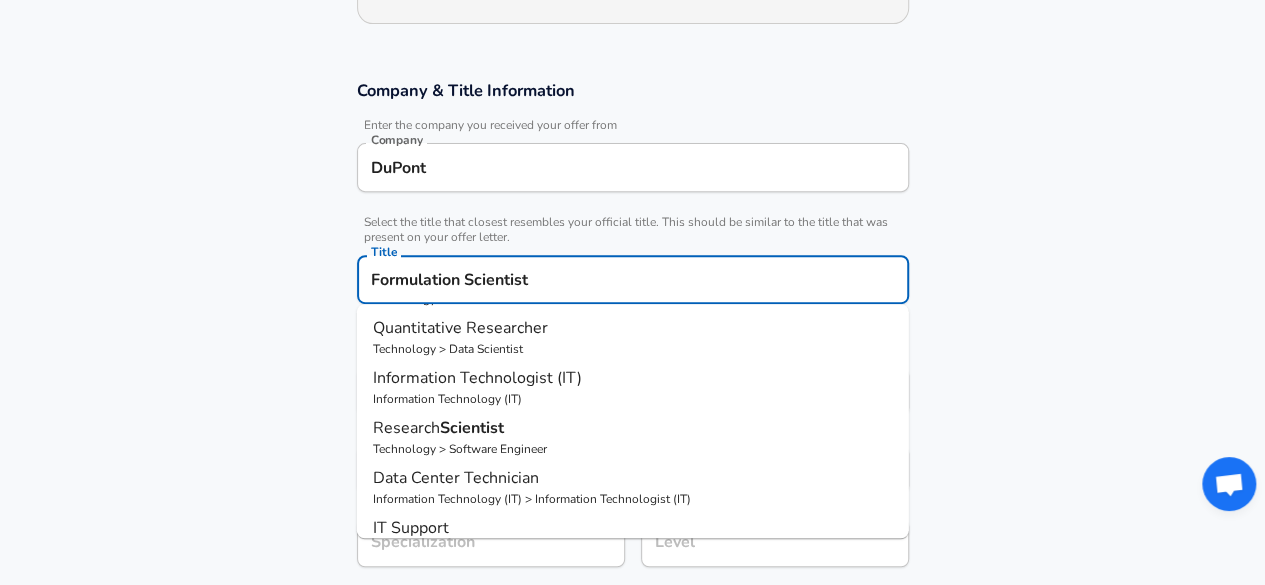 click on "Research  Scientist" at bounding box center [633, 428] 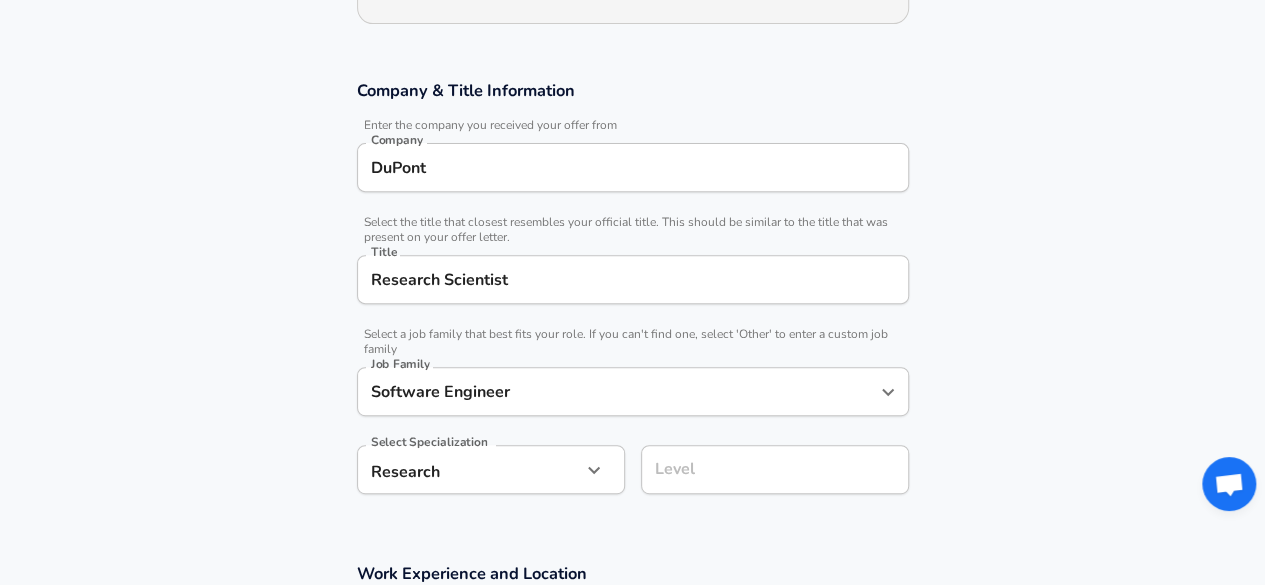 click on "Company & Title Information   Enter the company you received your offer from Company DuPont Company   Select the title that closest resembles your official title. This should be similar to the title that was present on your offer letter. Title Research Scientist Title   Select a job family that best fits your role. If you can't find one, select 'Other' to enter a custom job family Job Family Software Engineer Job Family Select Specialization Research Research Select Specialization Level Level" at bounding box center (632, 297) 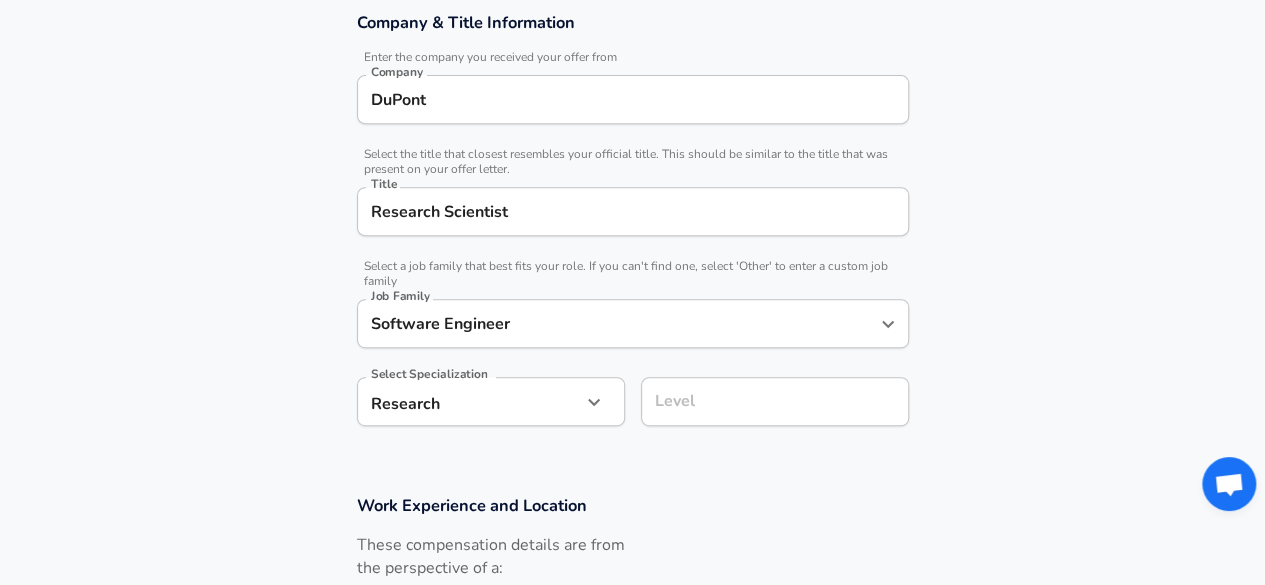 scroll, scrollTop: 400, scrollLeft: 0, axis: vertical 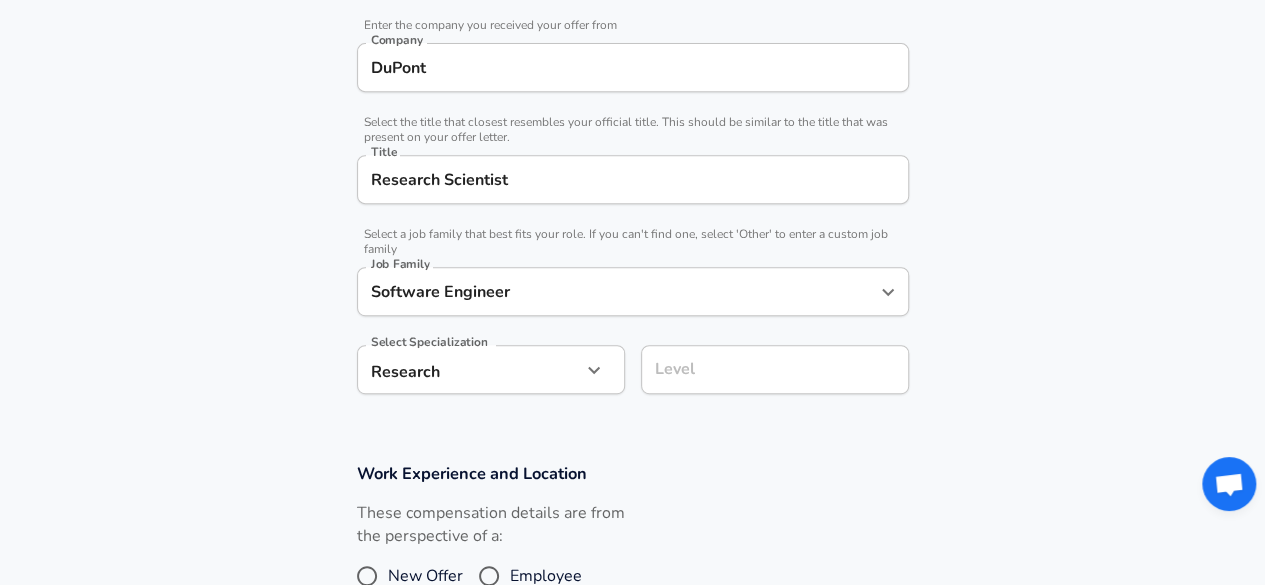 click on "Software Engineer" at bounding box center [618, 291] 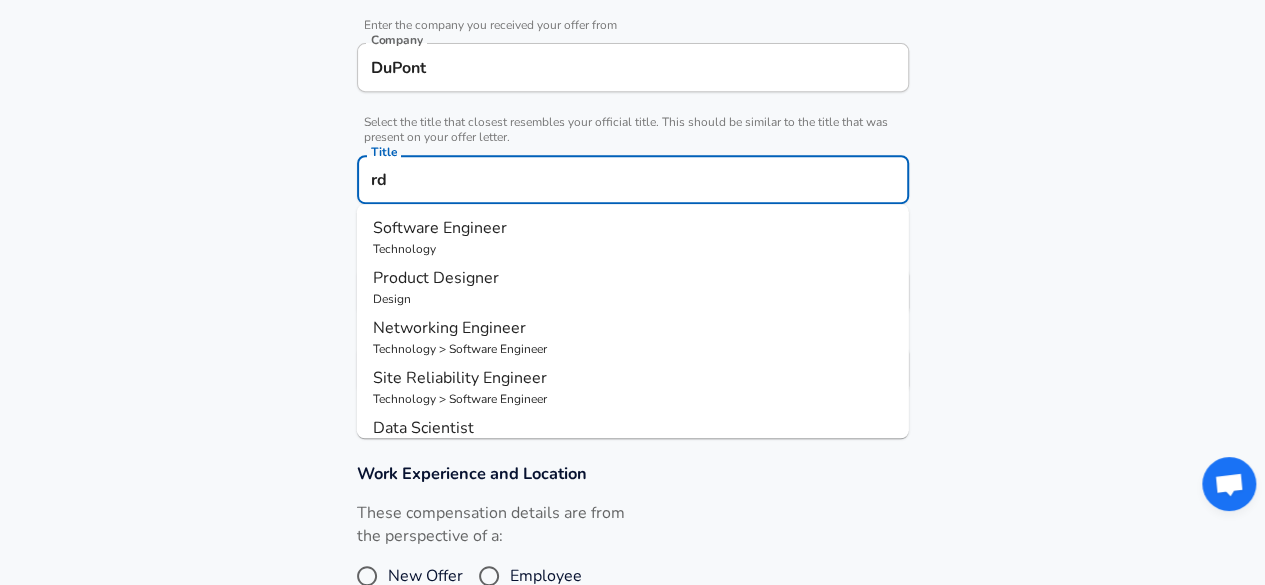 type on "r" 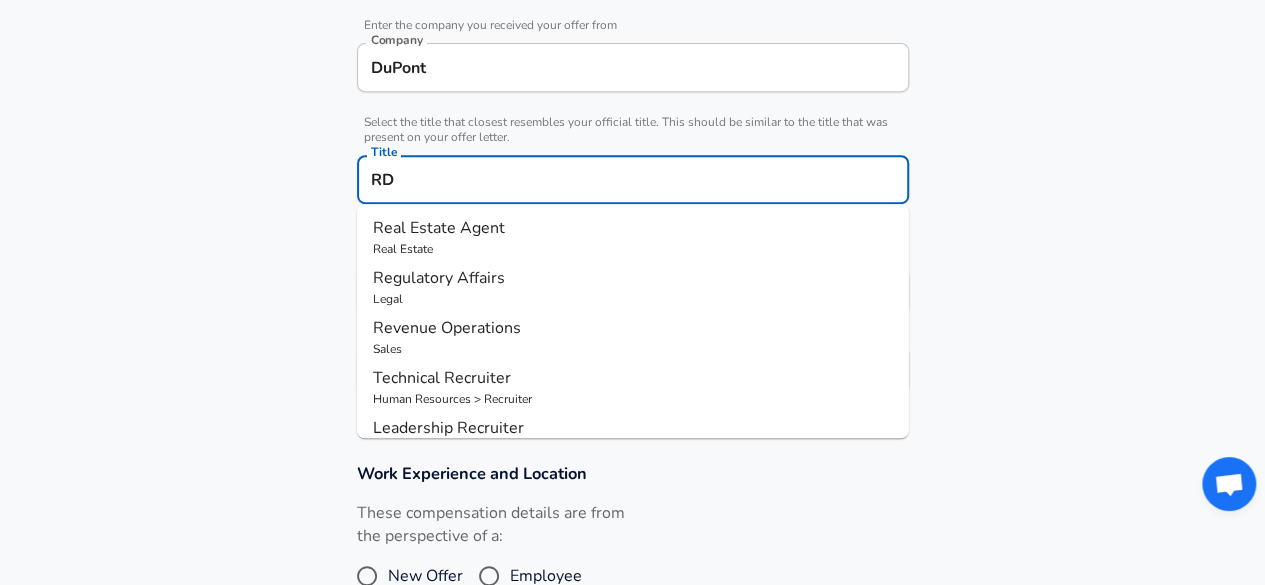 scroll, scrollTop: 282, scrollLeft: 0, axis: vertical 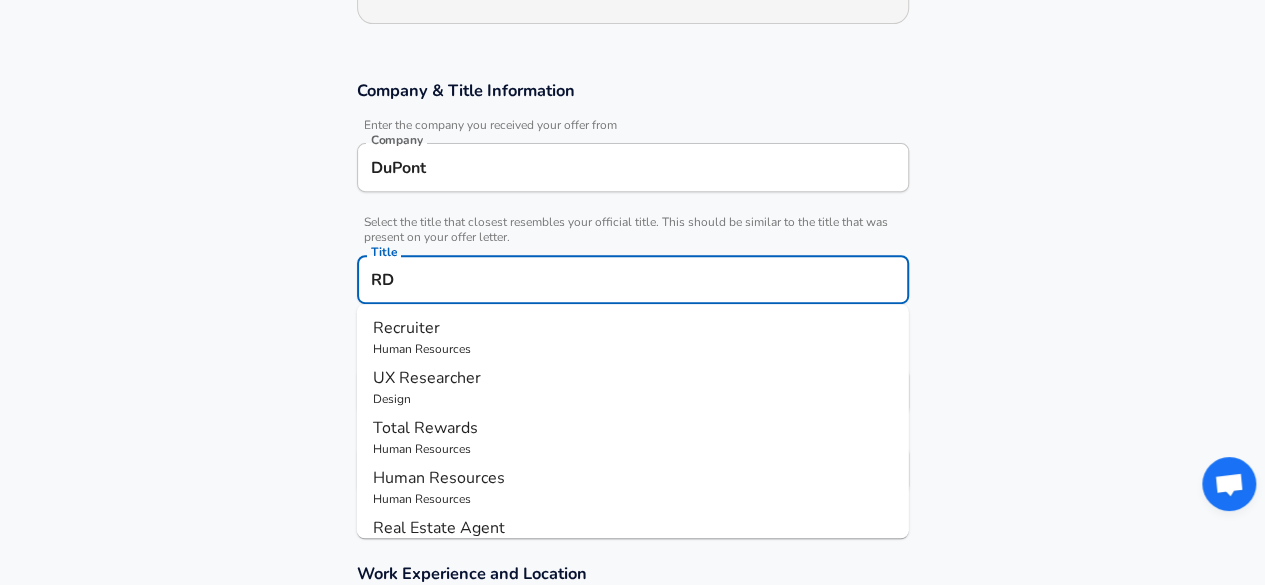 type on "R" 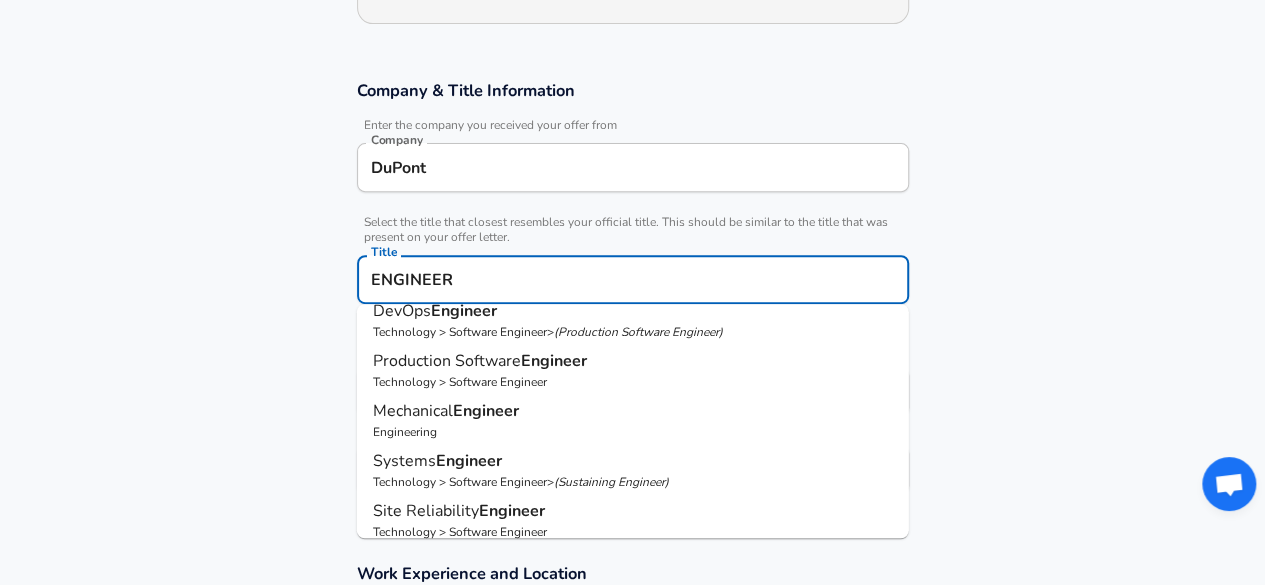 scroll, scrollTop: 532, scrollLeft: 0, axis: vertical 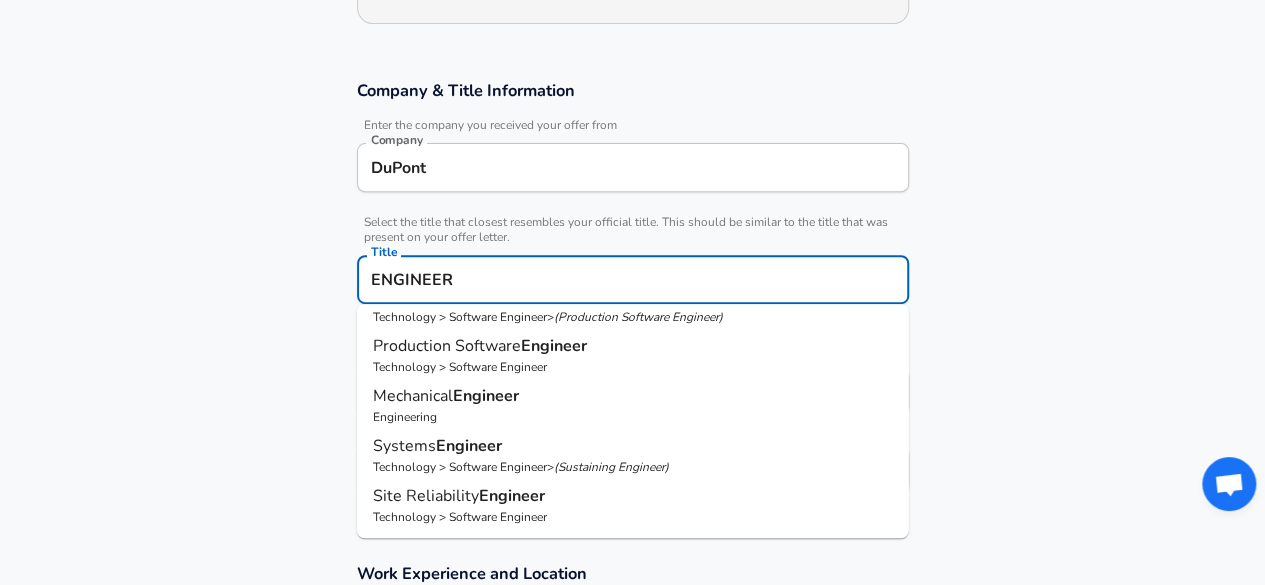 type on "ENGINEER" 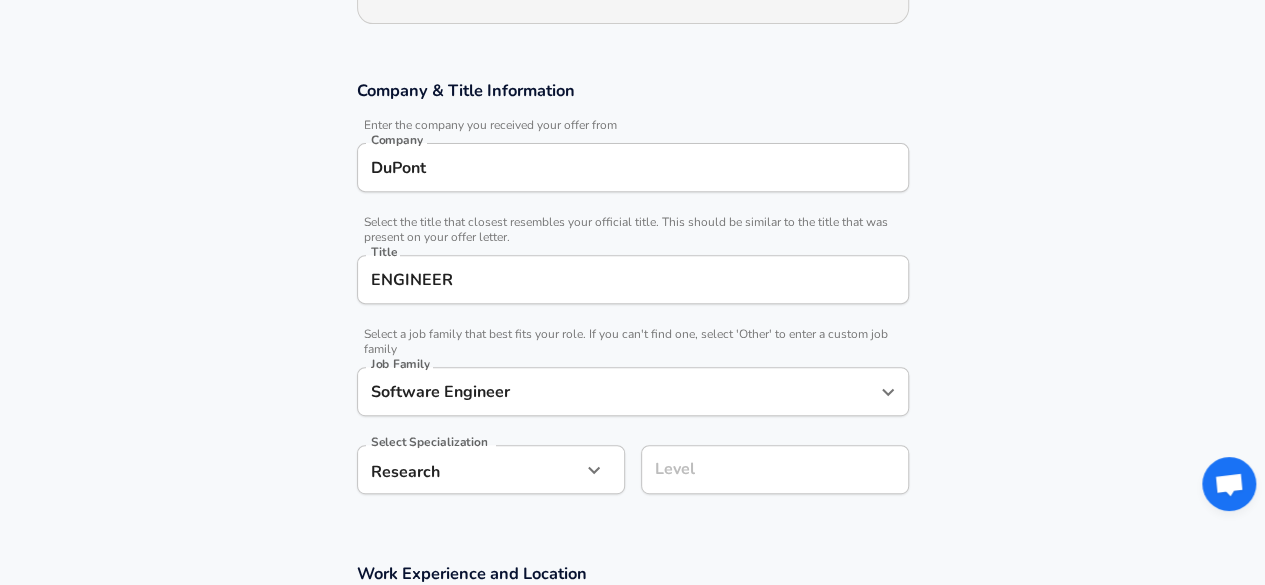 click on "Company & Title Information   Enter the company you received your offer from Company DuPont Company   Select the title that closest resembles your official title. This should be similar to the title that was present on your offer letter. Title ENGINEER Title   Select a job family that best fits your role. If you can't find one, select 'Other' to enter a custom job family Job Family Software Engineer Job Family Select Specialization Research Research Select Specialization Level Level" at bounding box center (632, 297) 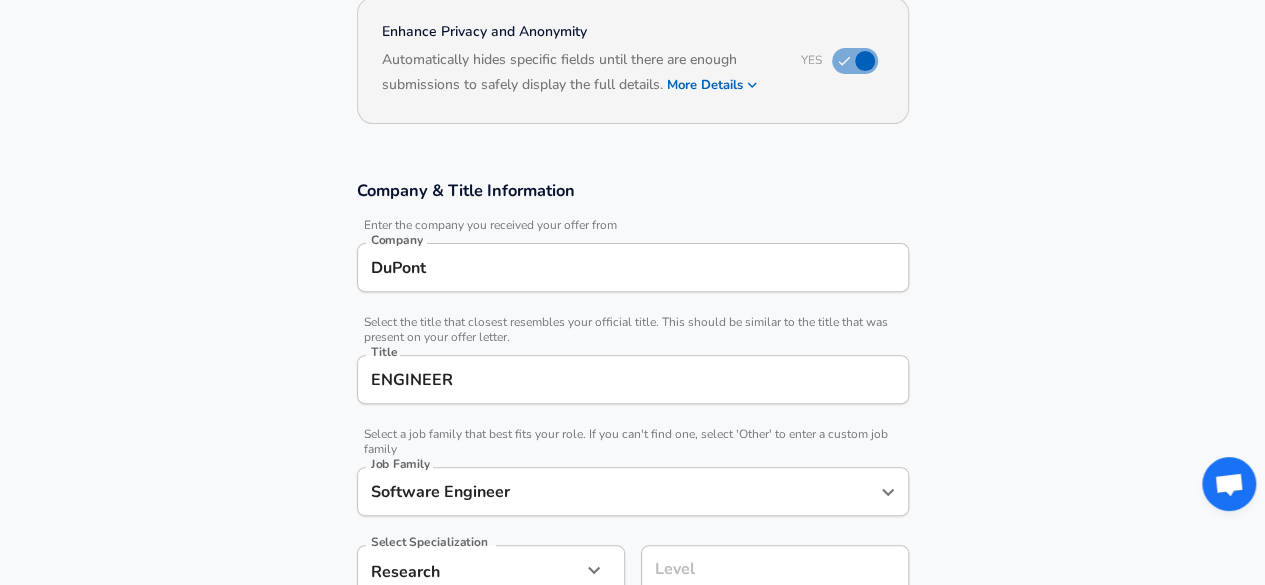 scroll, scrollTop: 300, scrollLeft: 0, axis: vertical 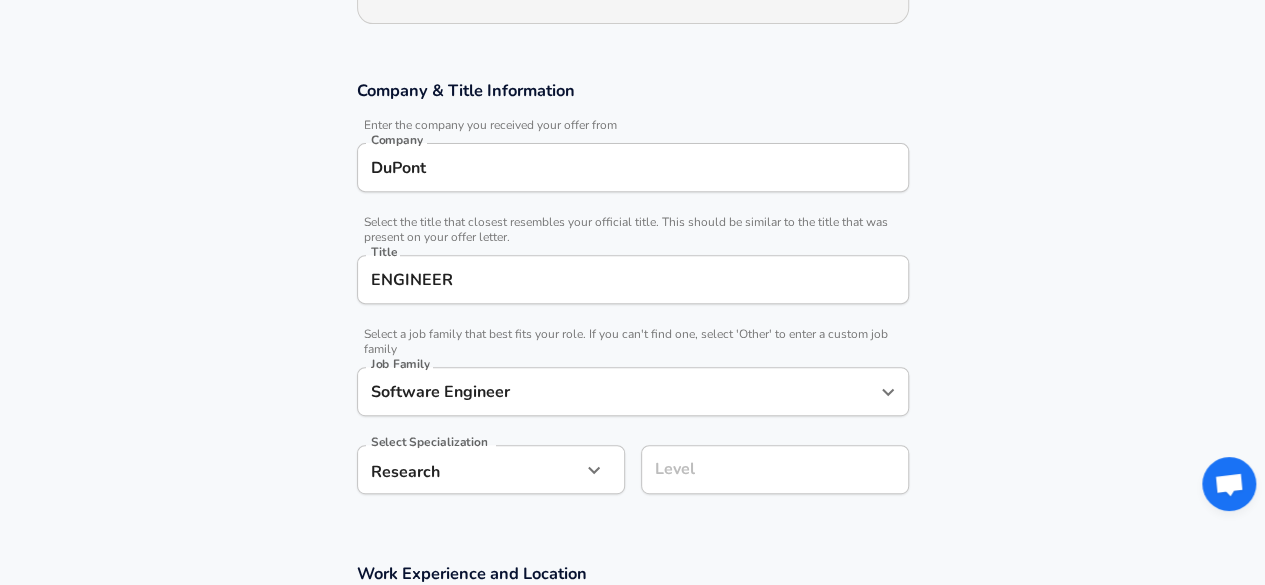 click on "ENGINEER" at bounding box center [633, 279] 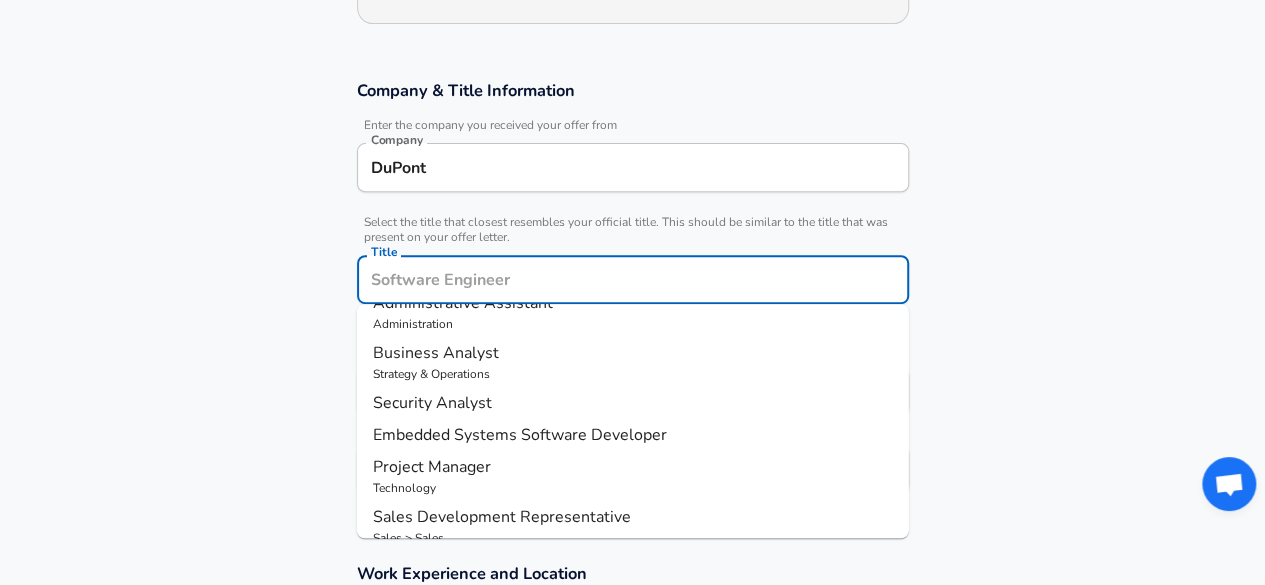 scroll, scrollTop: 346, scrollLeft: 0, axis: vertical 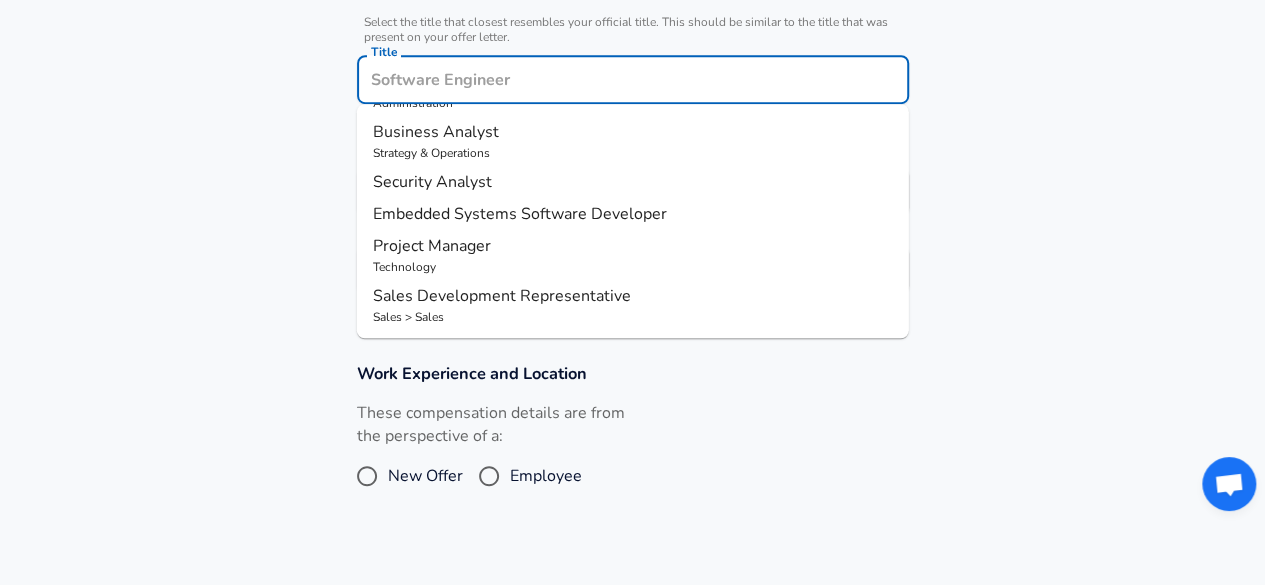 type 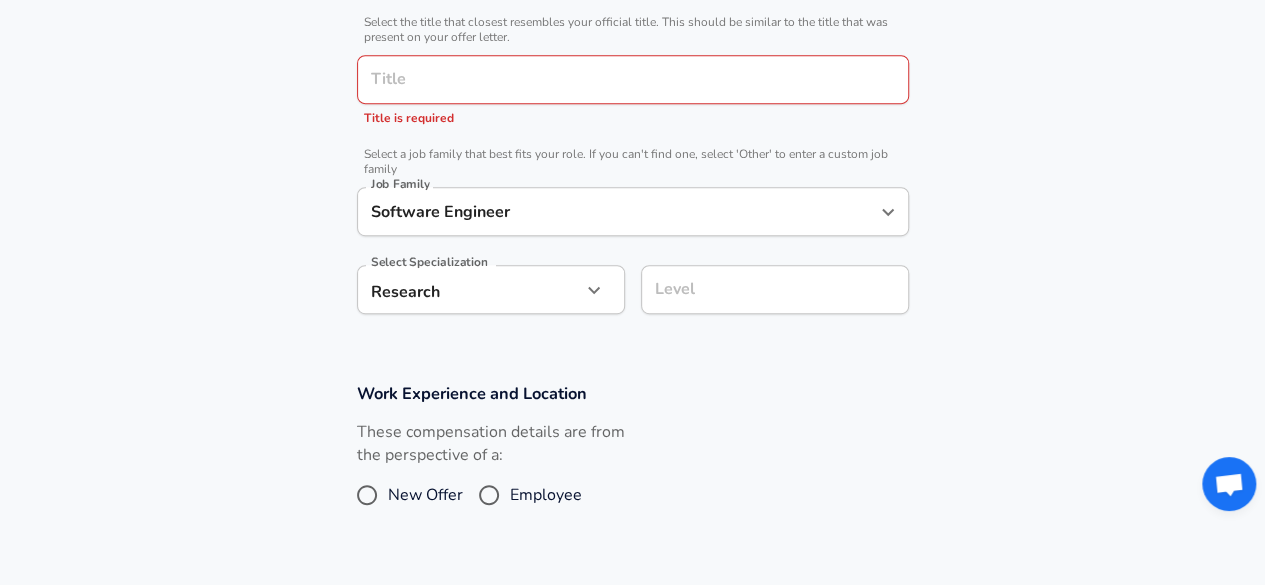click on "Company & Title Information   Enter the company you received your offer from Company DuPont Company   Select the title that closest resembles your official title. This should be similar to the title that was present on your offer letter. Title Title Title is required   Select a job family that best fits your role. If you can't find one, select 'Other' to enter a custom job family Job Family Software Engineer Job Family Select Specialization Research Research Select Specialization Level Level" at bounding box center [632, 107] 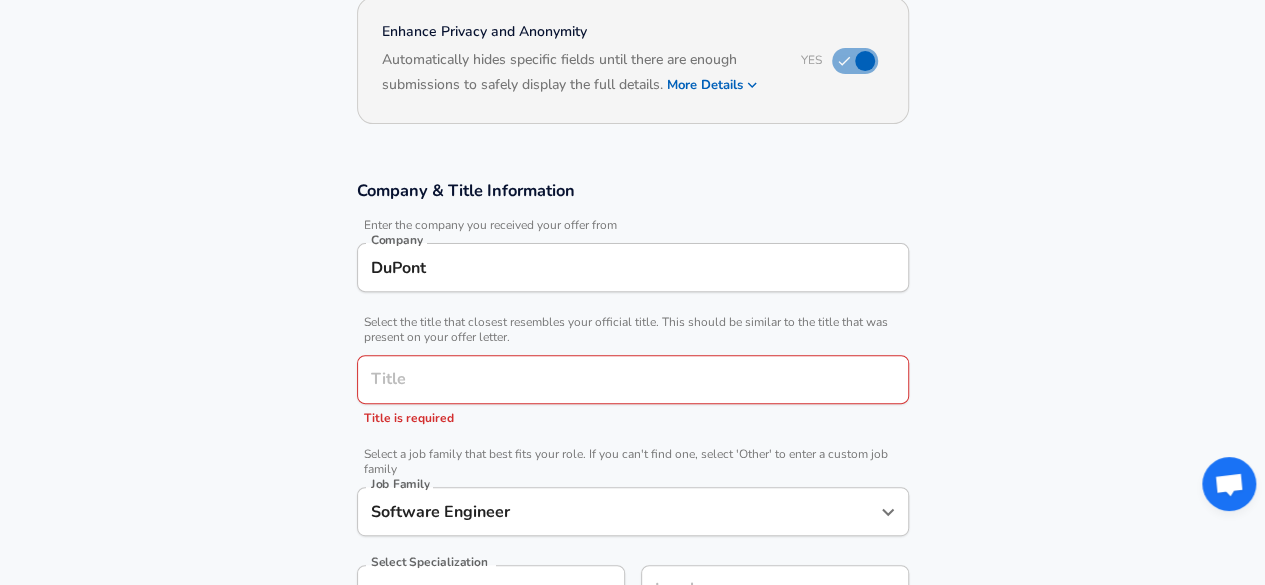 scroll, scrollTop: 300, scrollLeft: 0, axis: vertical 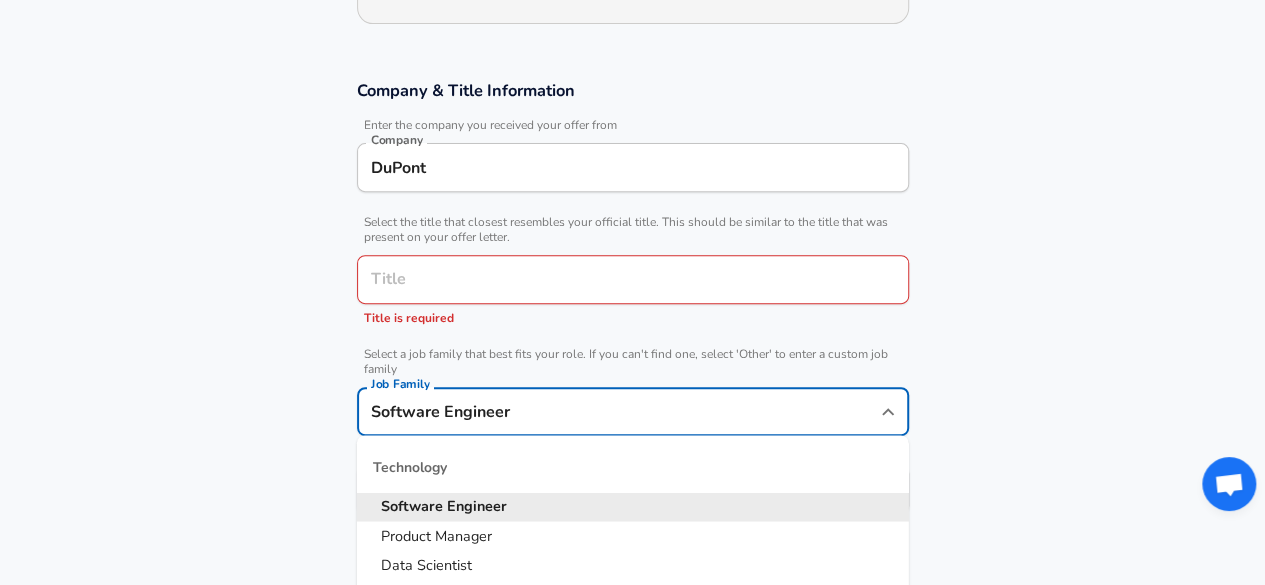 click on "Software Engineer" at bounding box center [618, 411] 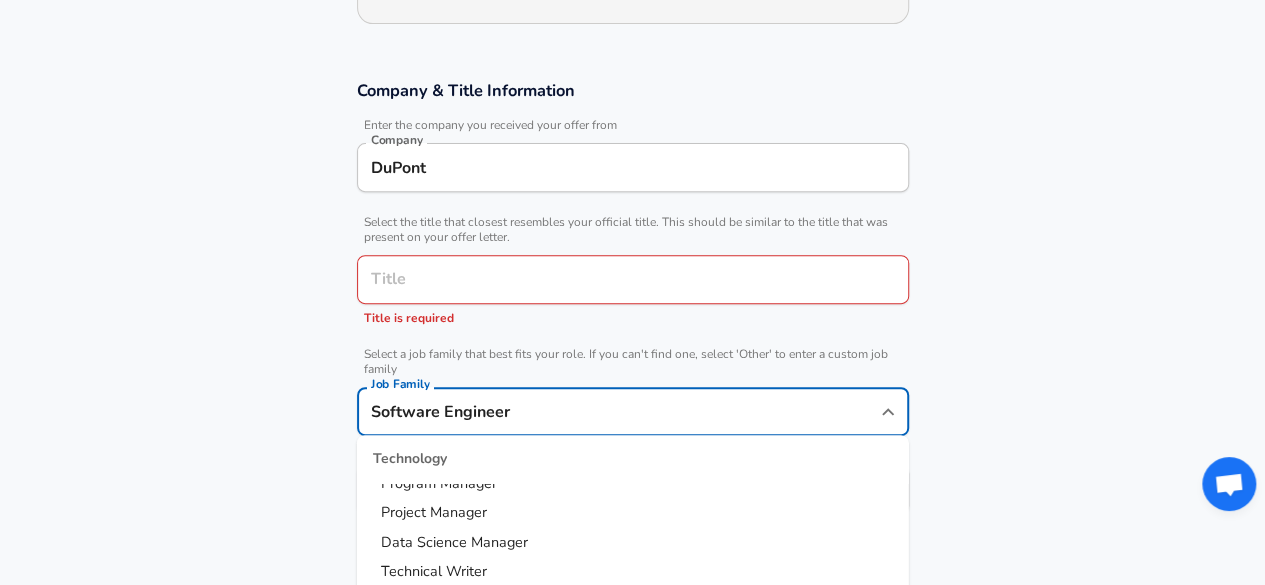 scroll, scrollTop: 100, scrollLeft: 0, axis: vertical 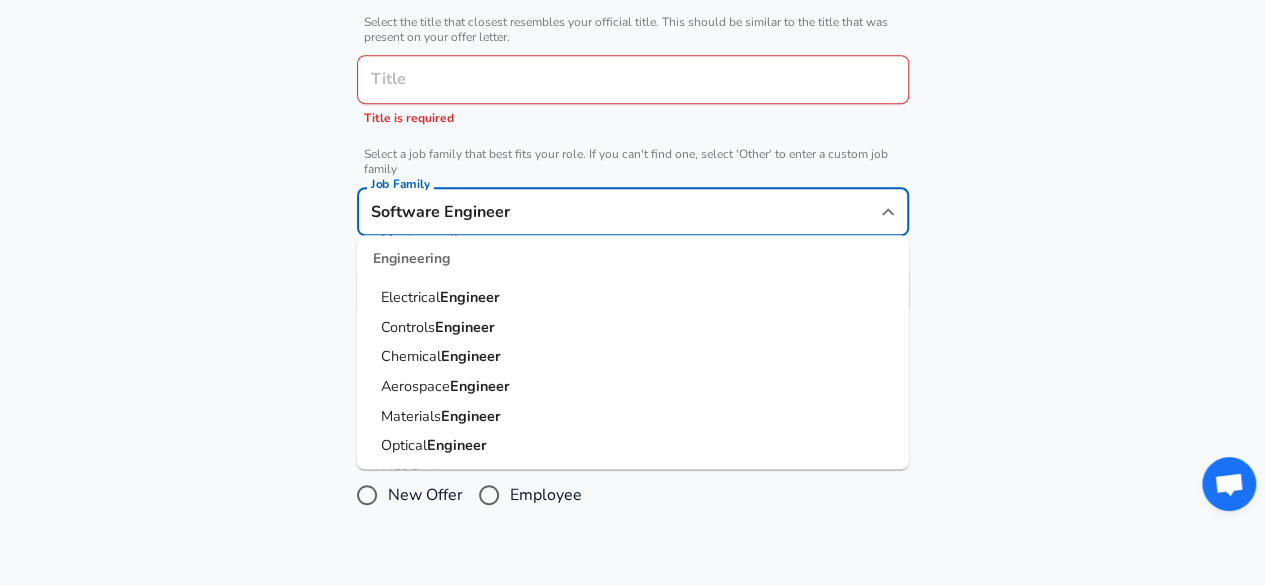 click on "Engineer" at bounding box center [471, 357] 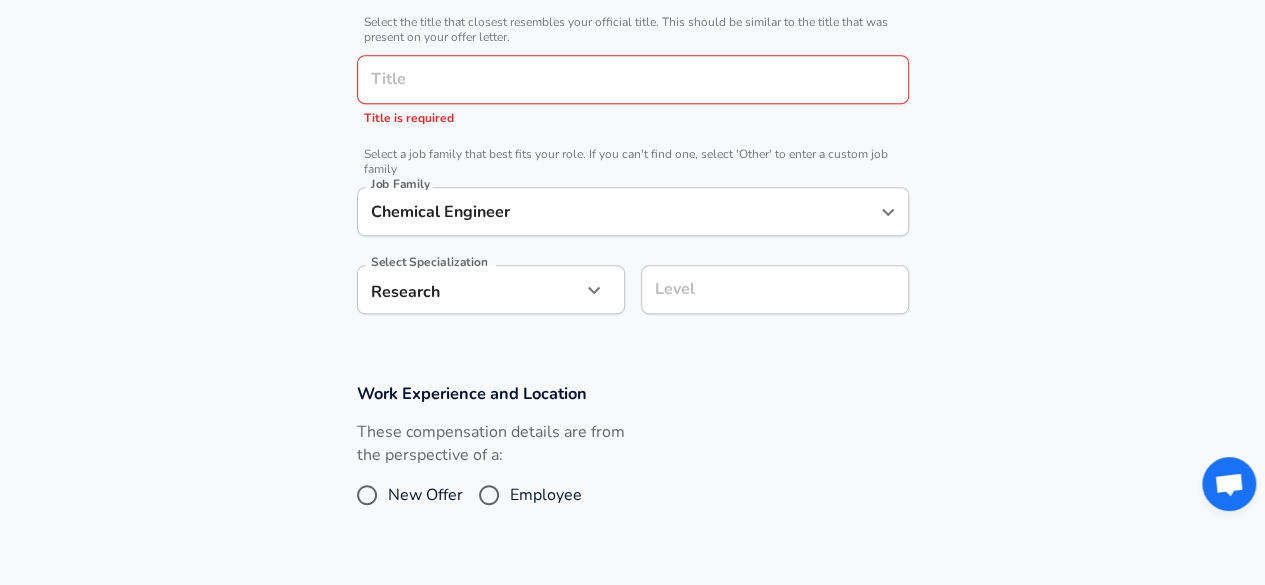 click on "Company & Title Information   Enter the company you received your offer from Company DuPont Company   Select the title that closest resembles your official title. This should be similar to the title that was present on your offer letter. Title Title Title is required   Select a job family that best fits your role. If you can't find one, select 'Other' to enter a custom job family Job Family Chemical Engineer Job Family Select Specialization Research Research Select Specialization Level Level" at bounding box center (632, 107) 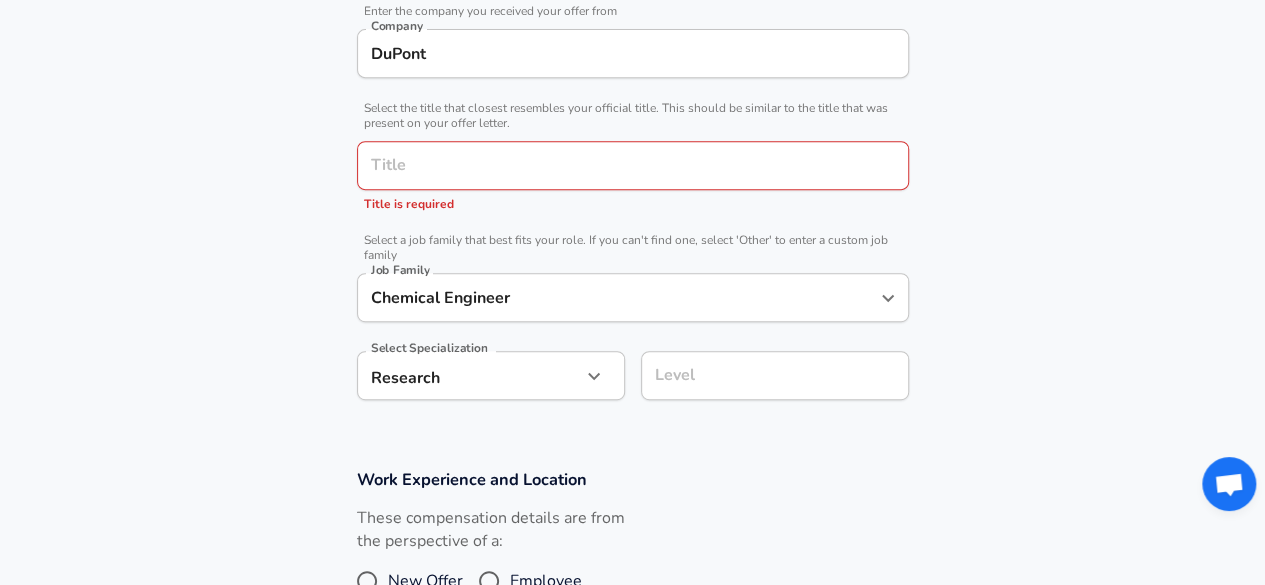 scroll, scrollTop: 300, scrollLeft: 0, axis: vertical 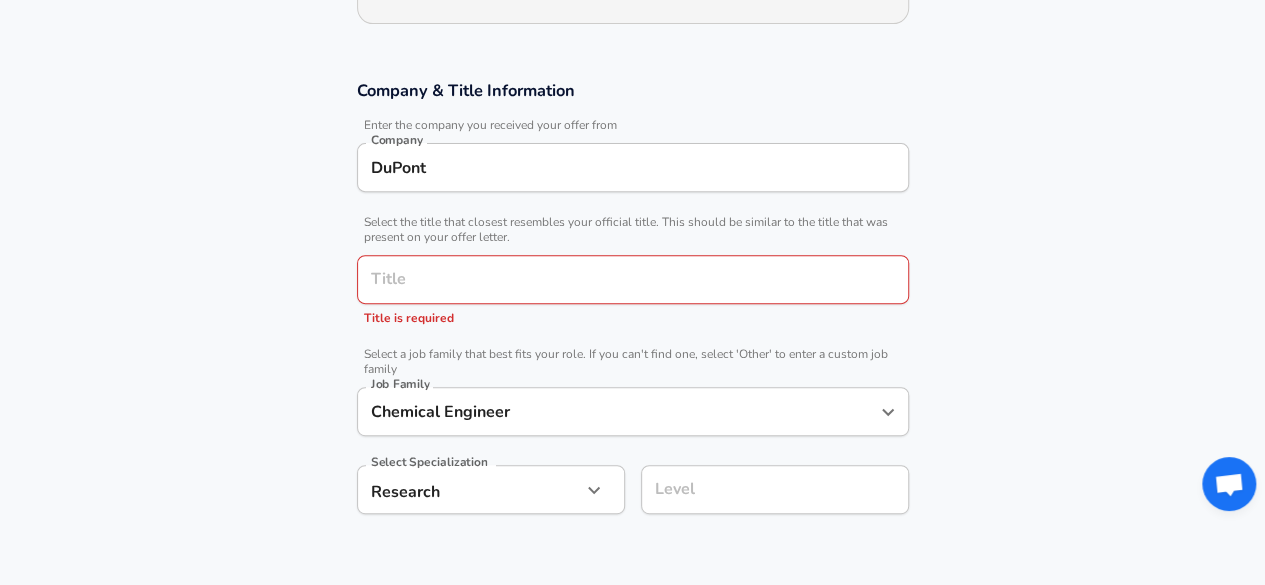 click on "Title" at bounding box center (633, 279) 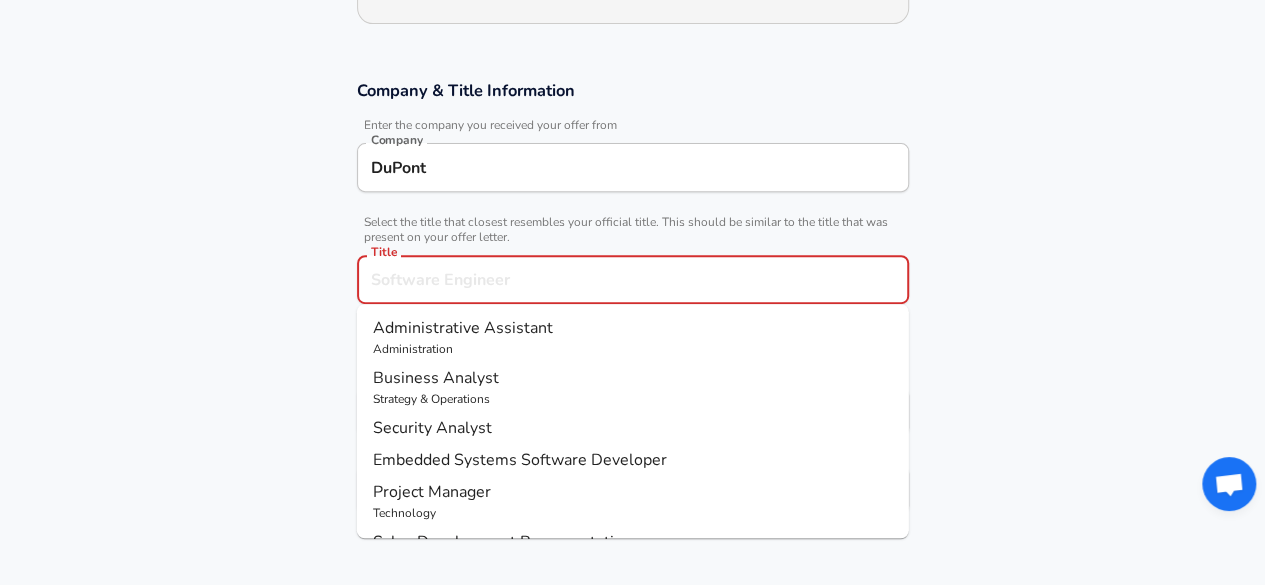 scroll, scrollTop: 346, scrollLeft: 0, axis: vertical 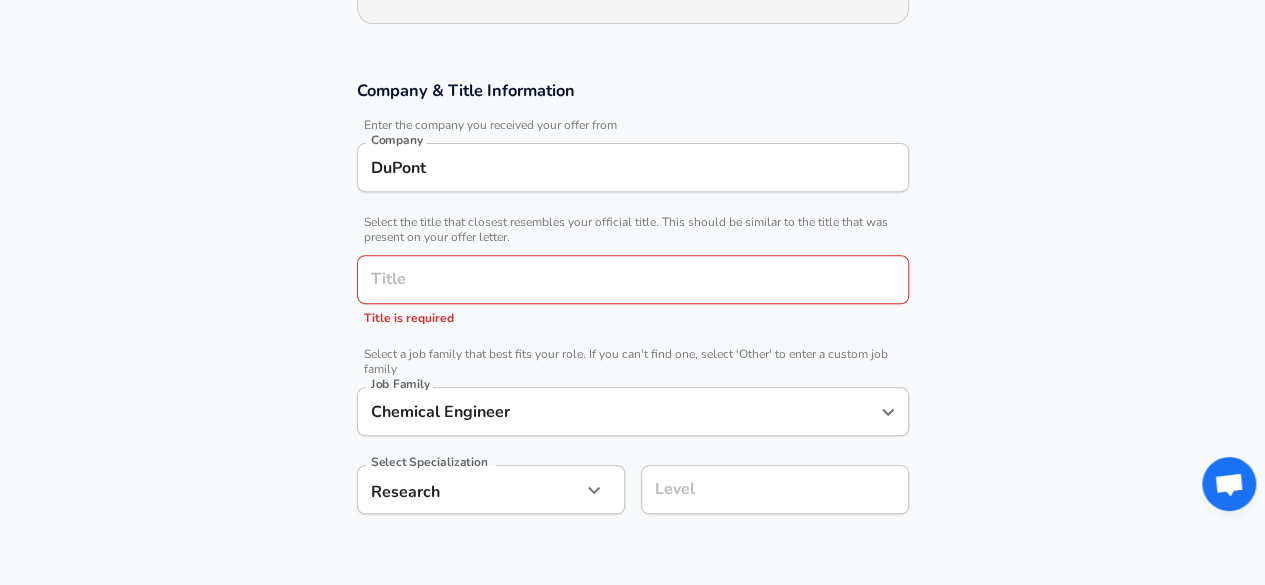 click on "Company & Title Information   Enter the company you received your offer from Company DuPont Company   Select the title that closest resembles your official title. This should be similar to the title that was present on your offer letter. Title Title Title is required   Select a job family that best fits your role. If you can't find one, select 'Other' to enter a custom job family Job Family Chemical Engineer Job Family Select Specialization Research Research Select Specialization Level Level" at bounding box center (632, 307) 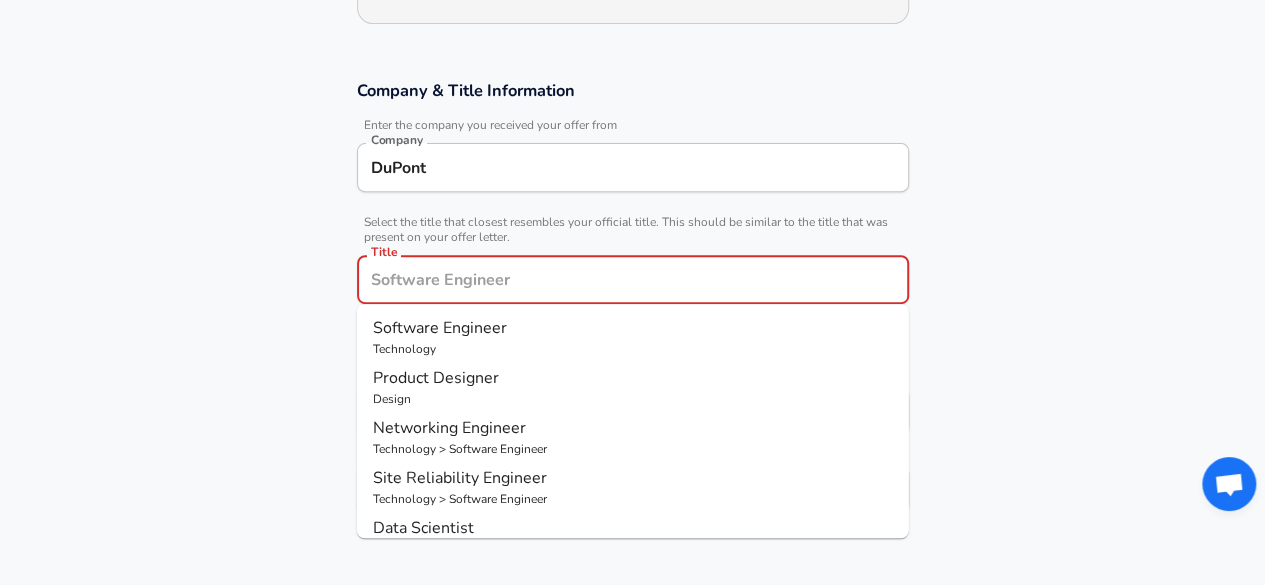 click on "Title" at bounding box center (633, 279) 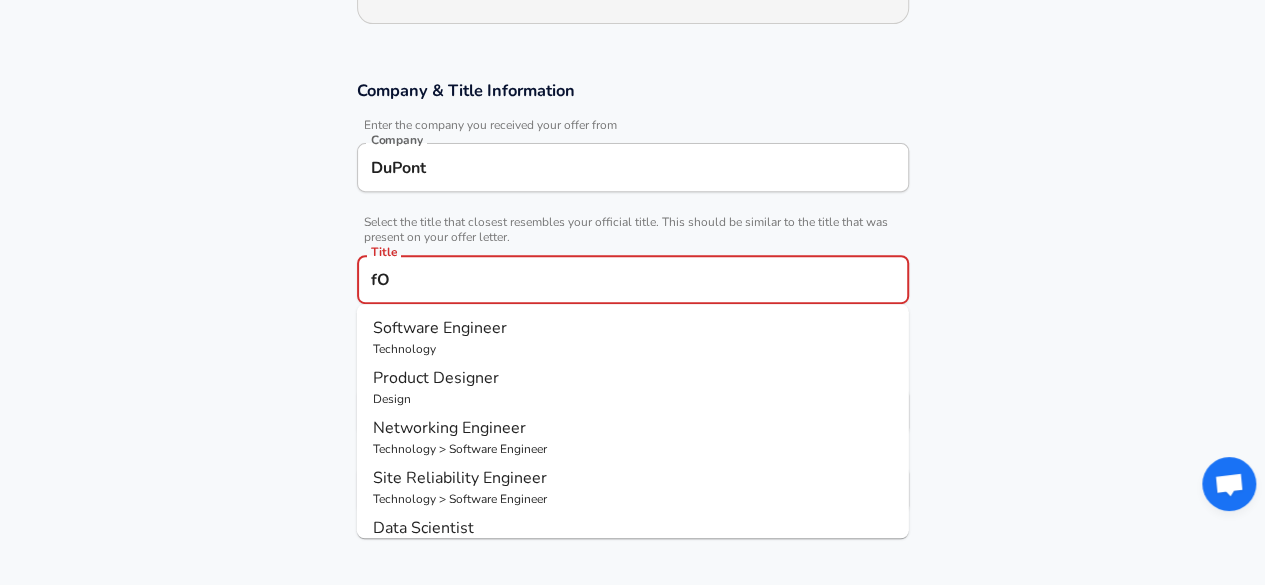 type on "f" 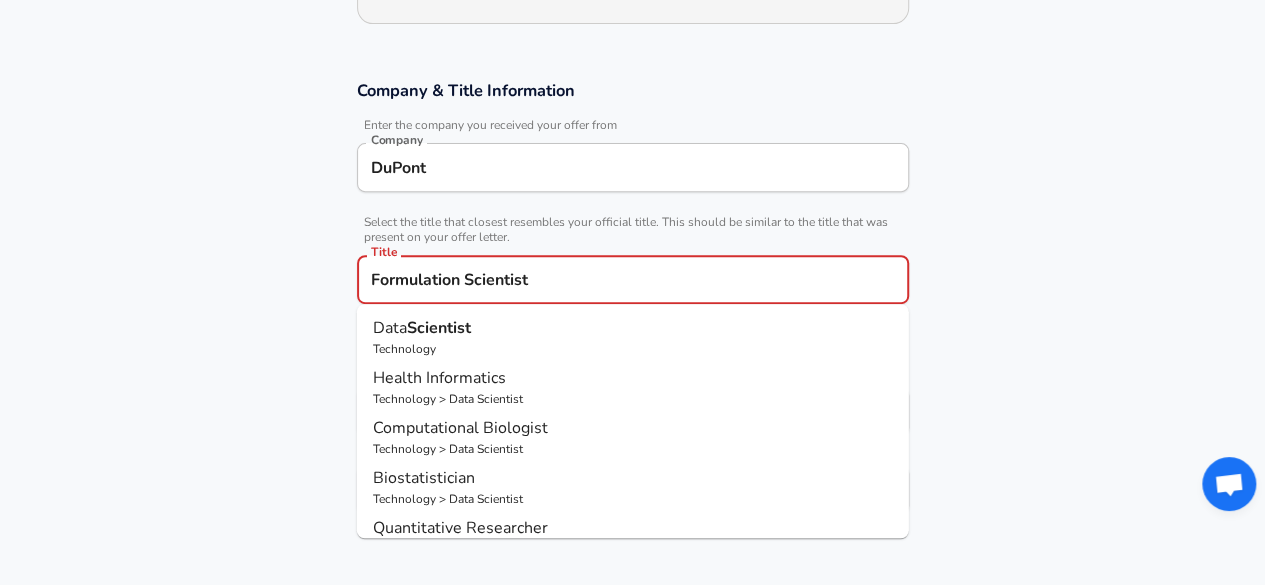 type on "Formulation Scientist" 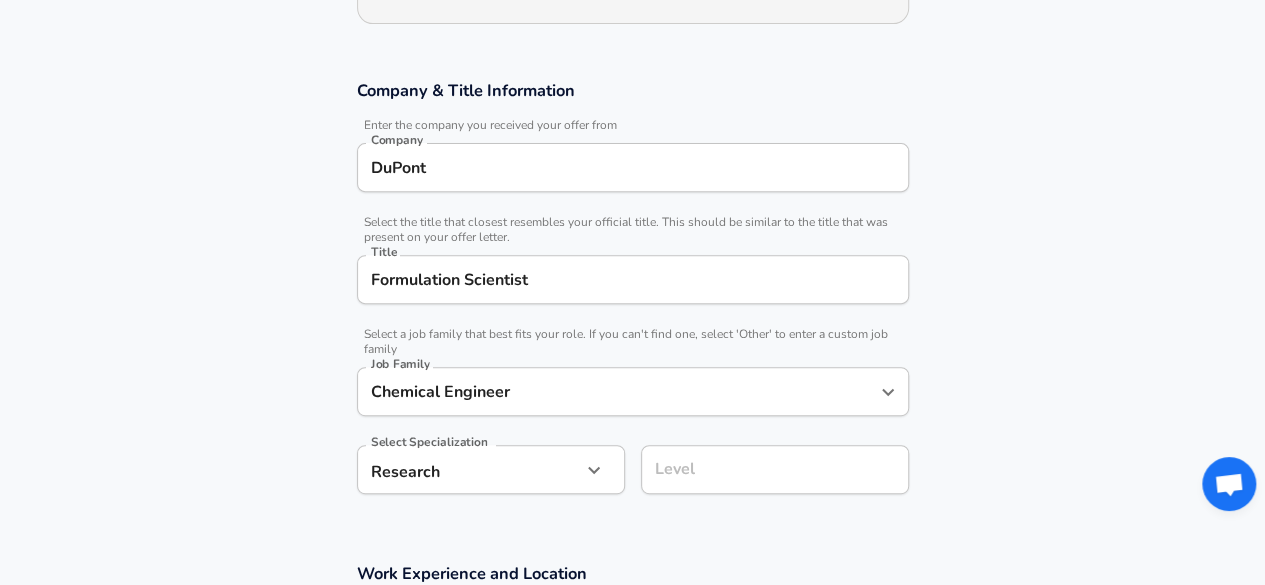 click on "Company & Title Information   Enter the company you received your offer from Company DuPont Company   Select the title that closest resembles your official title. This should be similar to the title that was present on your offer letter. Title Formulation Scientist Title   Select a job family that best fits your role. If you can't find one, select 'Other' to enter a custom job family Job Family Chemical Engineer Job Family Select Specialization Research Research Select Specialization Level Level" at bounding box center (632, 297) 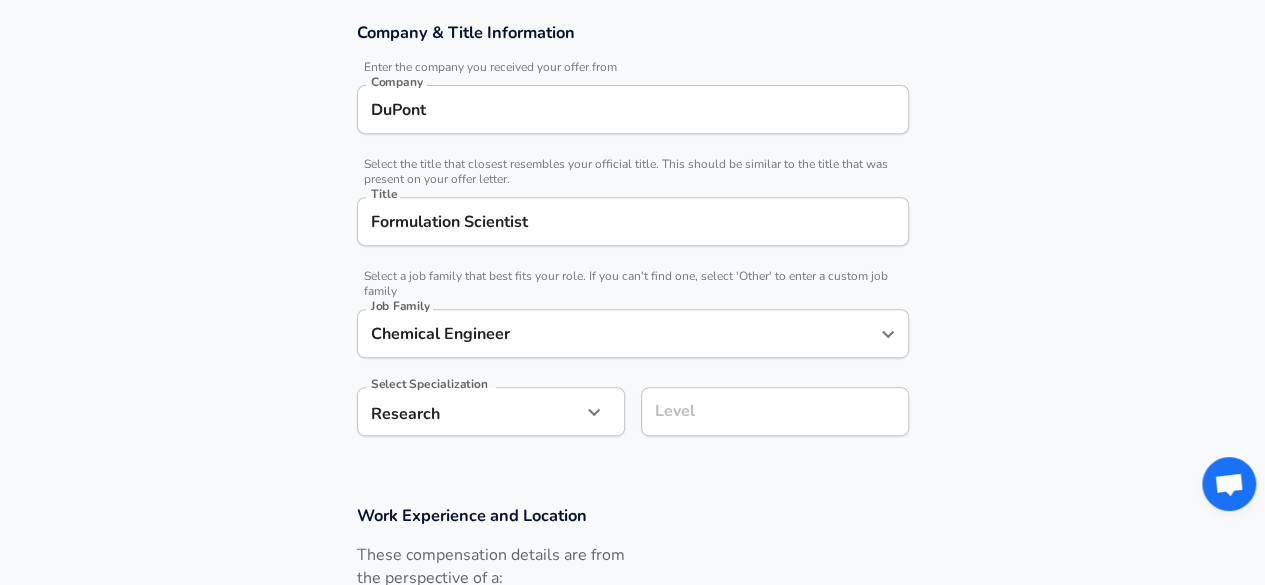scroll, scrollTop: 500, scrollLeft: 0, axis: vertical 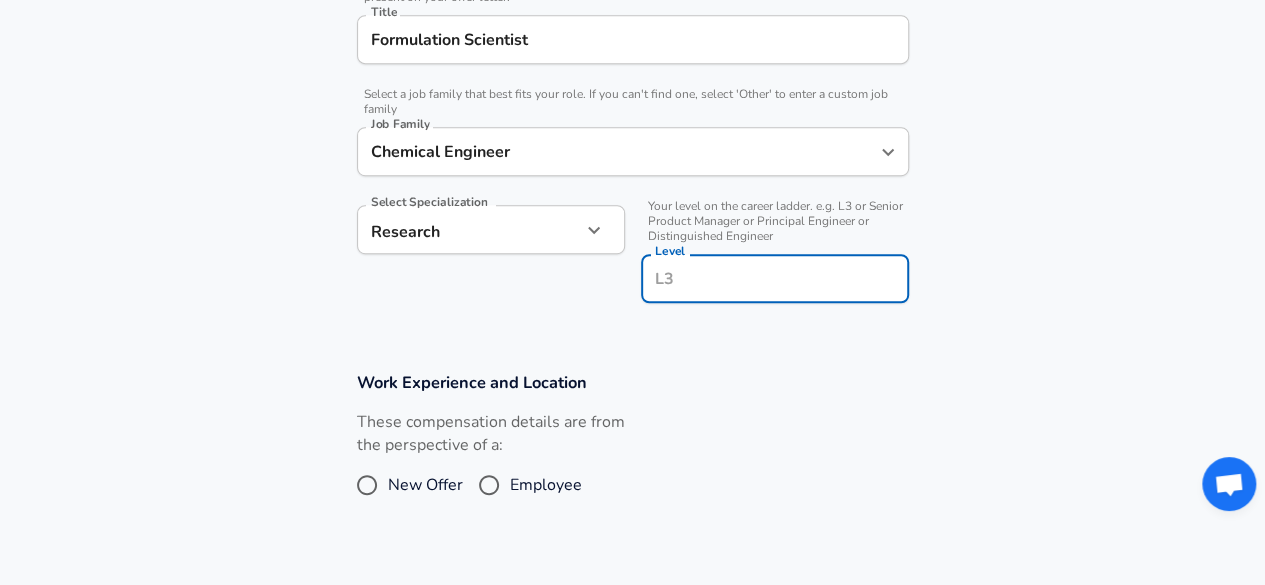 click on "Level" at bounding box center (775, 278) 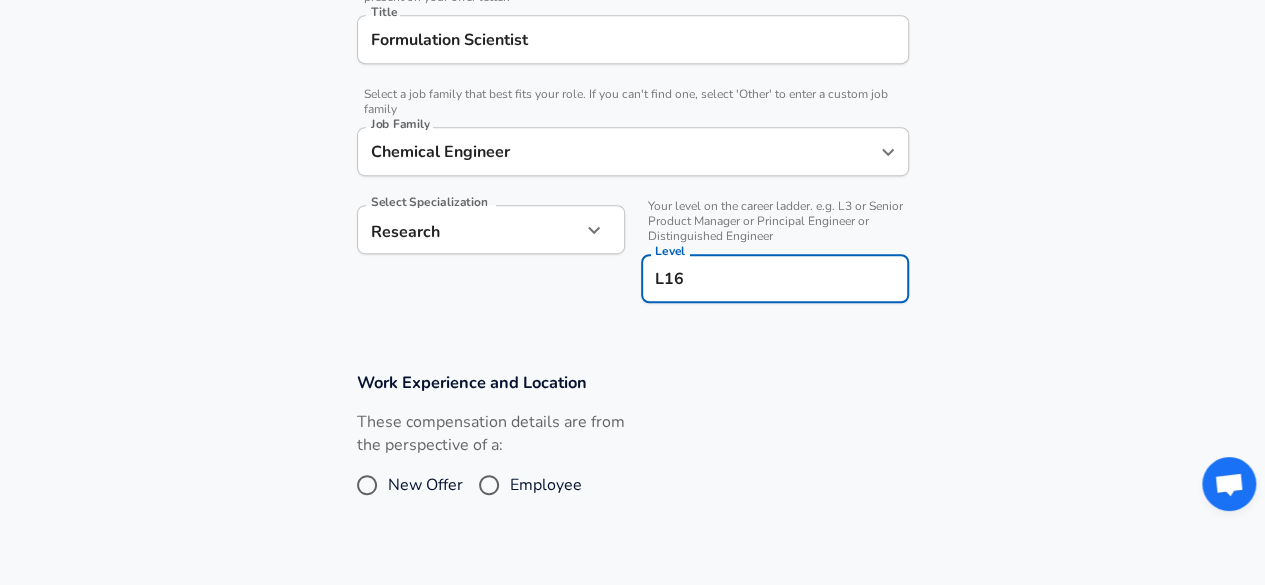 type on "L16" 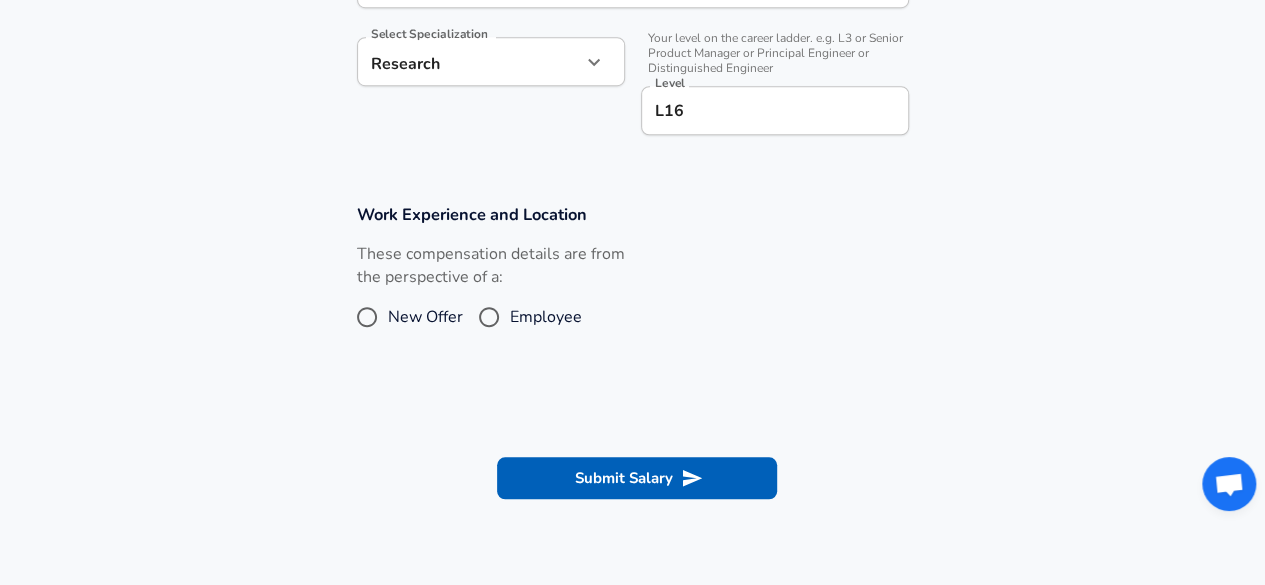scroll, scrollTop: 740, scrollLeft: 0, axis: vertical 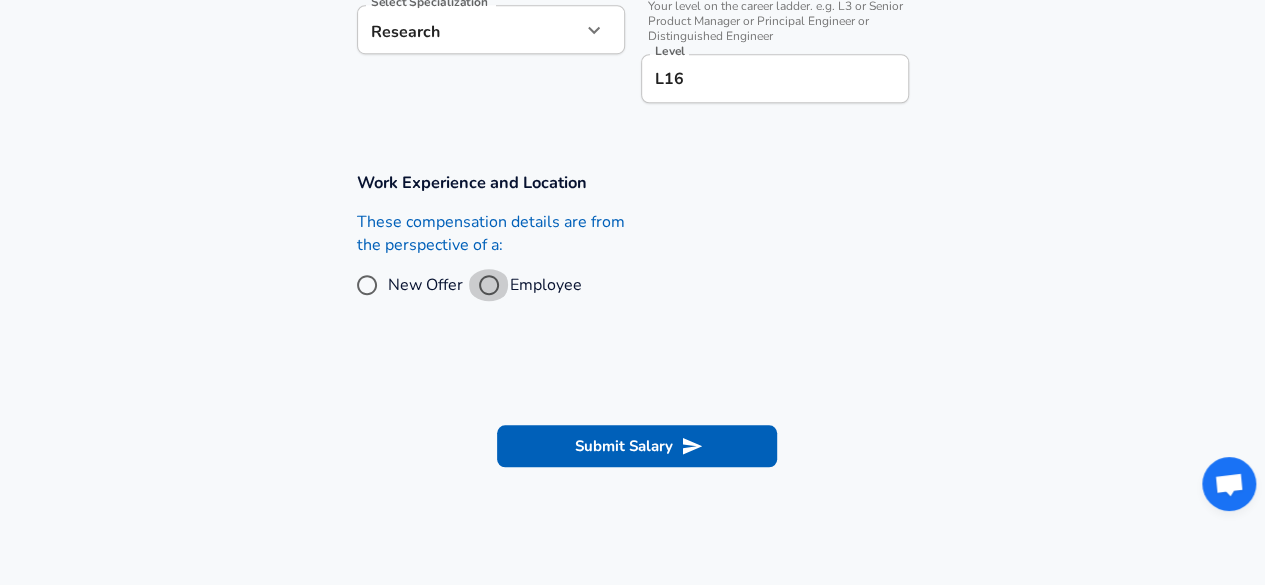 click on "Employee" at bounding box center (489, 285) 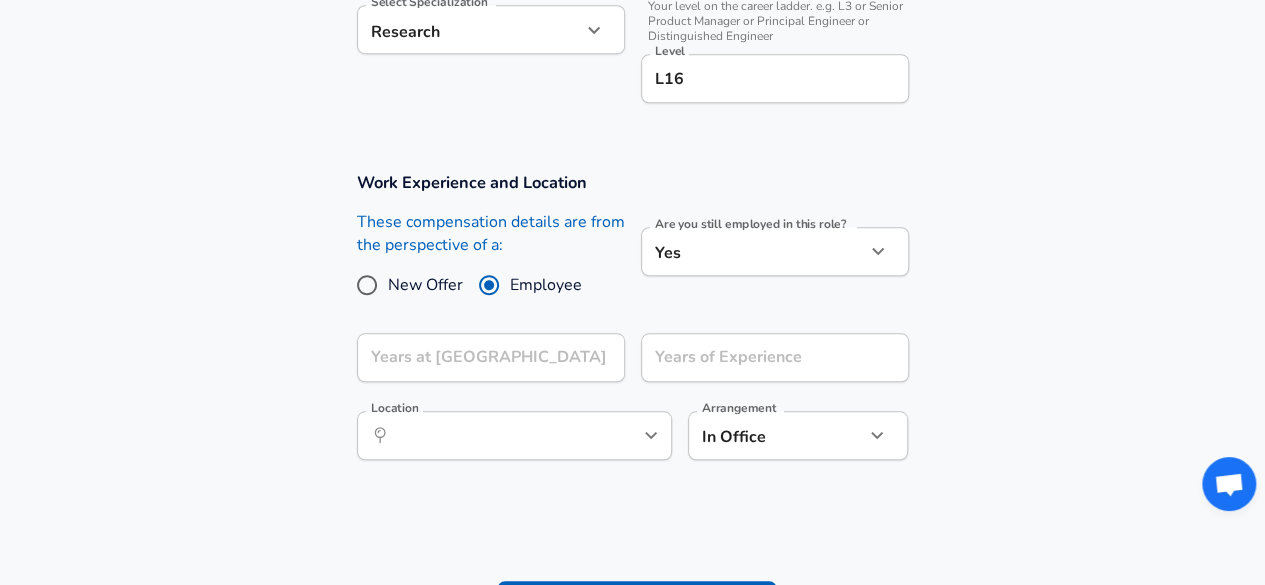 scroll, scrollTop: 840, scrollLeft: 0, axis: vertical 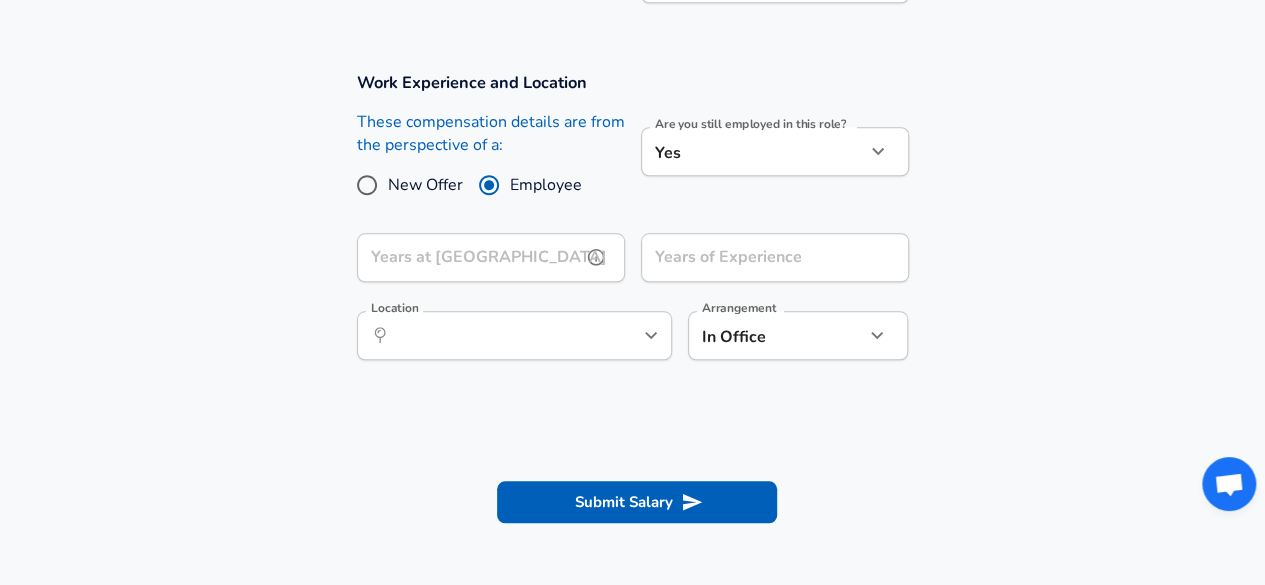 click on "Years at [GEOGRAPHIC_DATA]" at bounding box center (469, 257) 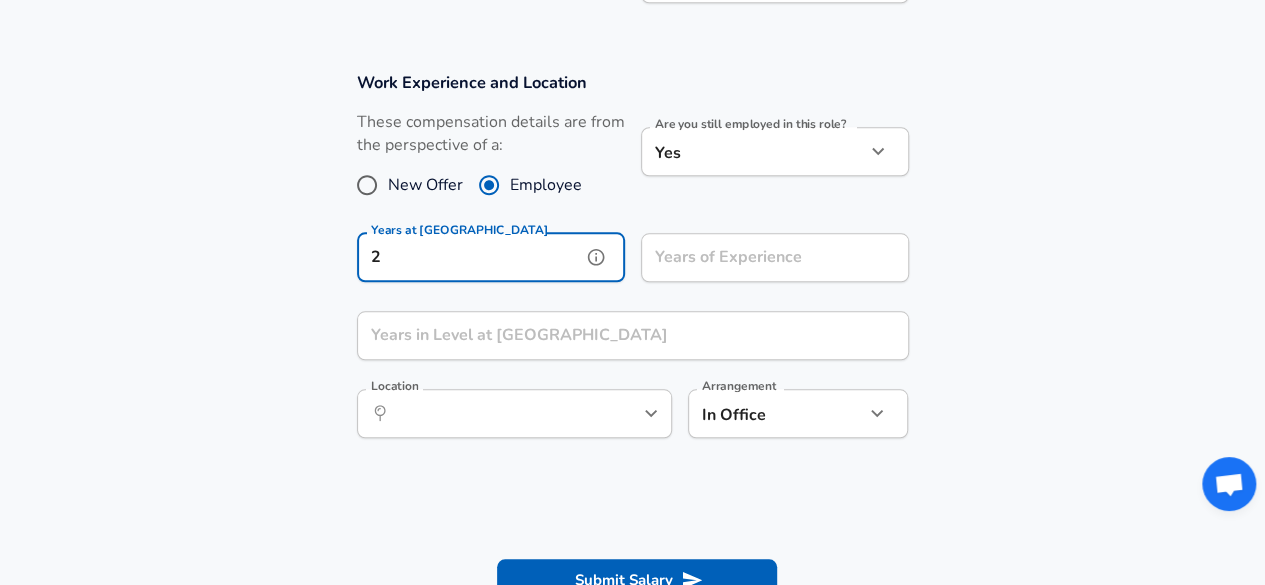 type on "2" 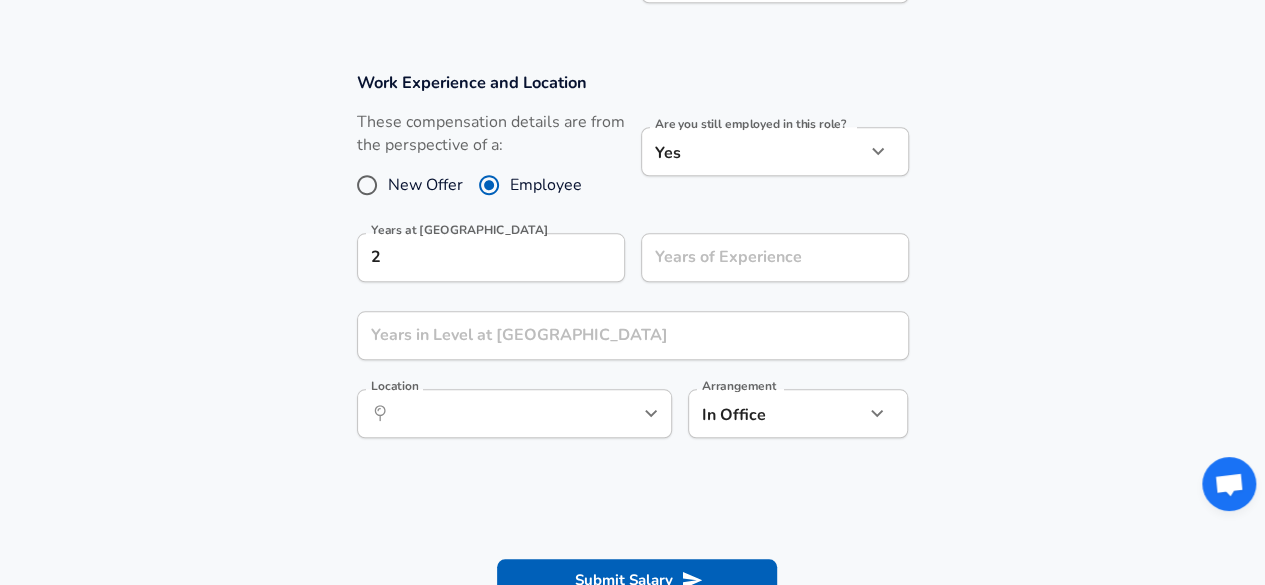click on "Work Experience and Location These compensation details are from the perspective of a: New Offer Employee Are you still employed in this role? Yes yes Are you still employed in this role? Years at [GEOGRAPHIC_DATA] 2 Years at DuPont Years of Experience Years of Experience Years in Level at [GEOGRAPHIC_DATA] Years in Level at [GEOGRAPHIC_DATA] Location ​ Location Arrangement In Office office Arrangement" at bounding box center (632, 265) 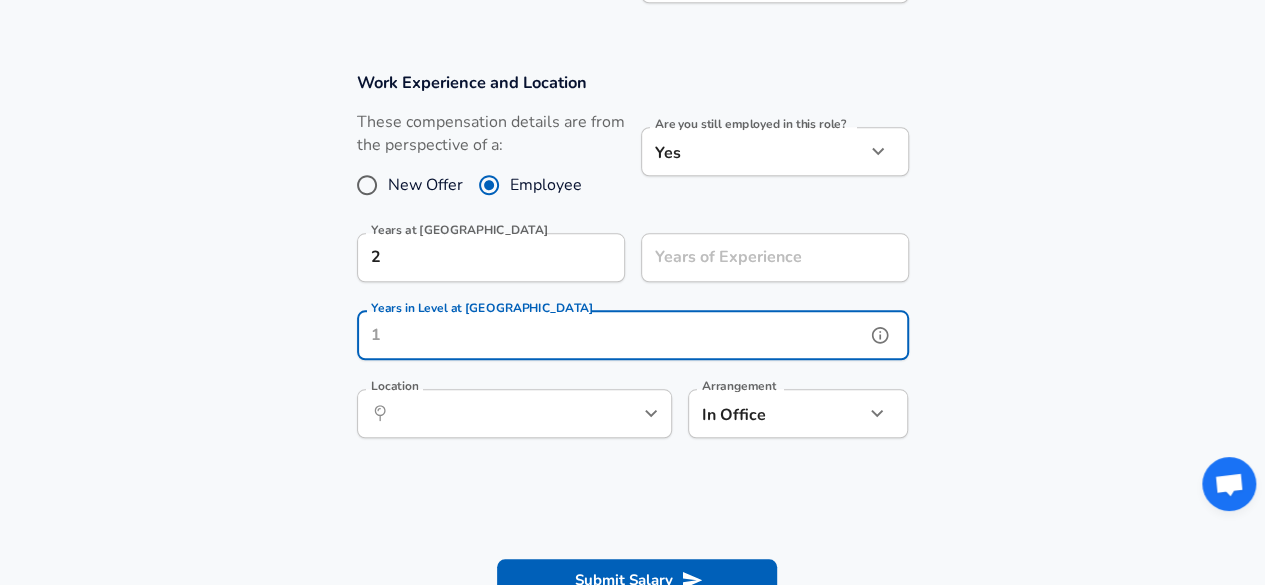 click on "Years in Level at [GEOGRAPHIC_DATA]" at bounding box center [611, 335] 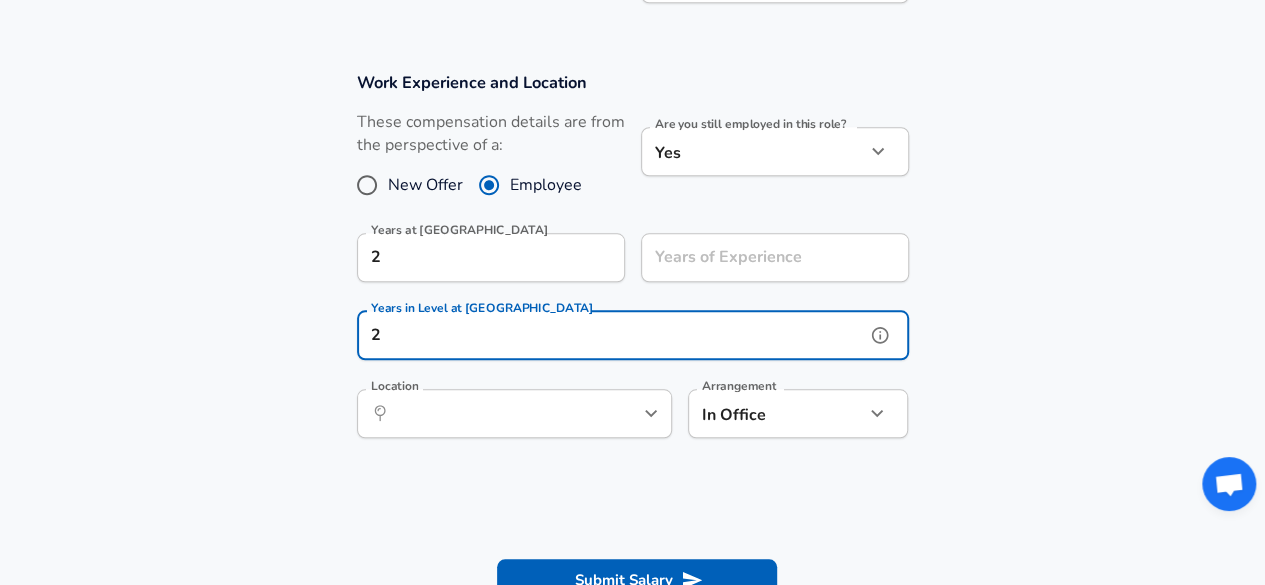 type on "2" 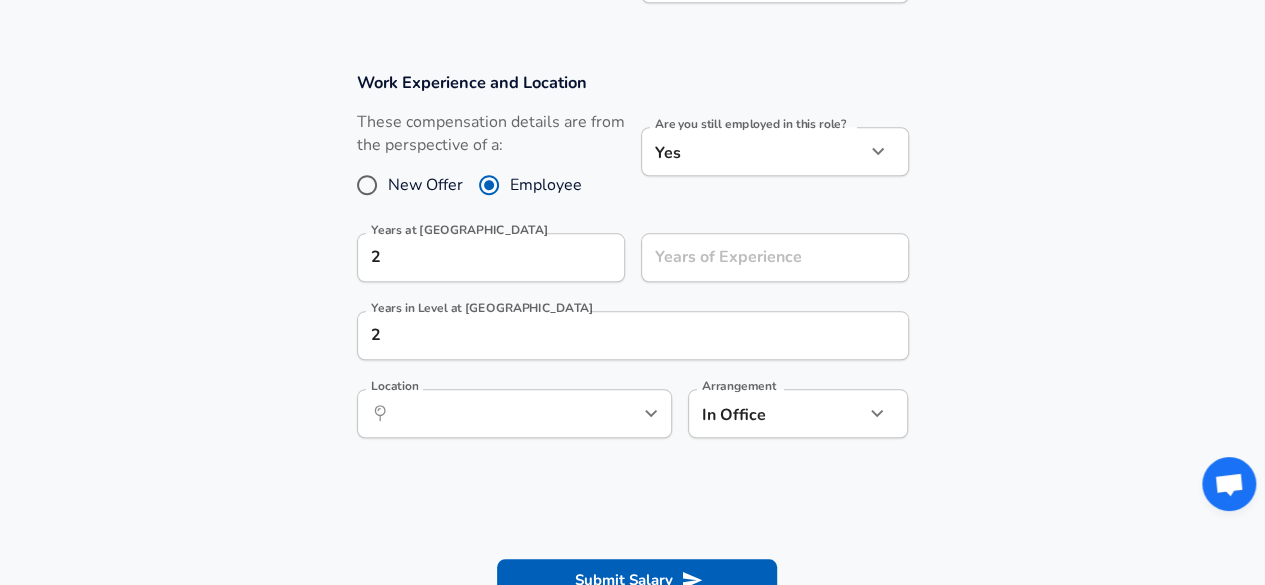 click on "Work Experience and Location These compensation details are from the perspective of a: New Offer Employee Are you still employed in this role? Yes yes Are you still employed in this role? Years at [GEOGRAPHIC_DATA] 2 Years at DuPont Years of Experience Years of Experience Years in Level at [GEOGRAPHIC_DATA] 2 Years in Level at [GEOGRAPHIC_DATA] Location ​ Location Arrangement In Office office Arrangement" at bounding box center (632, 265) 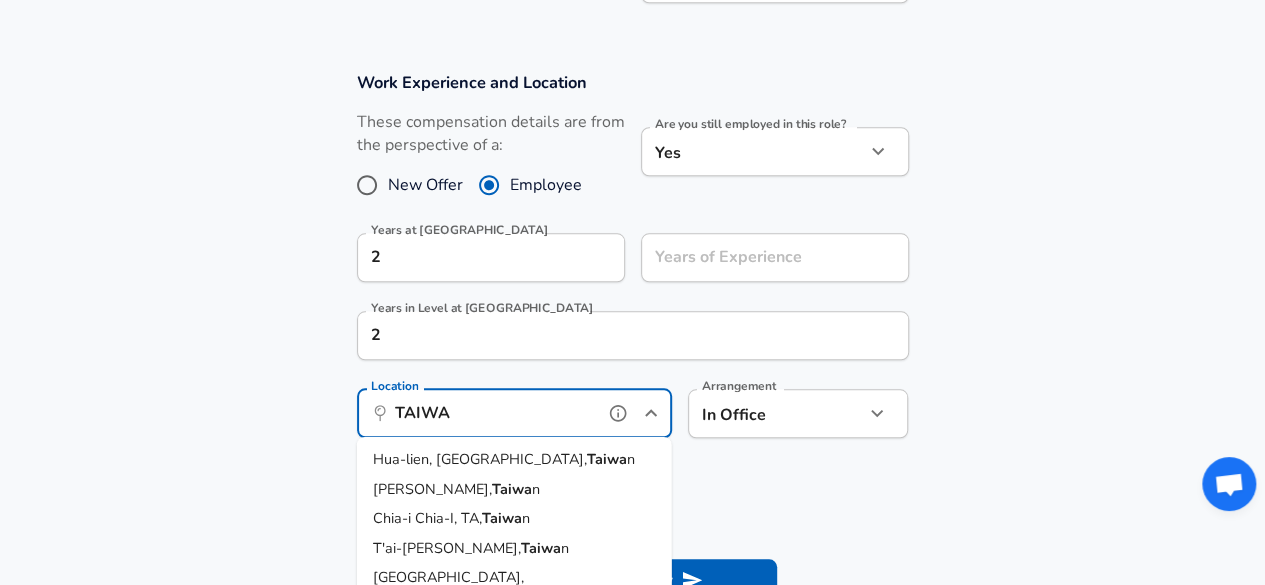 click on "Taiwa" at bounding box center [512, 488] 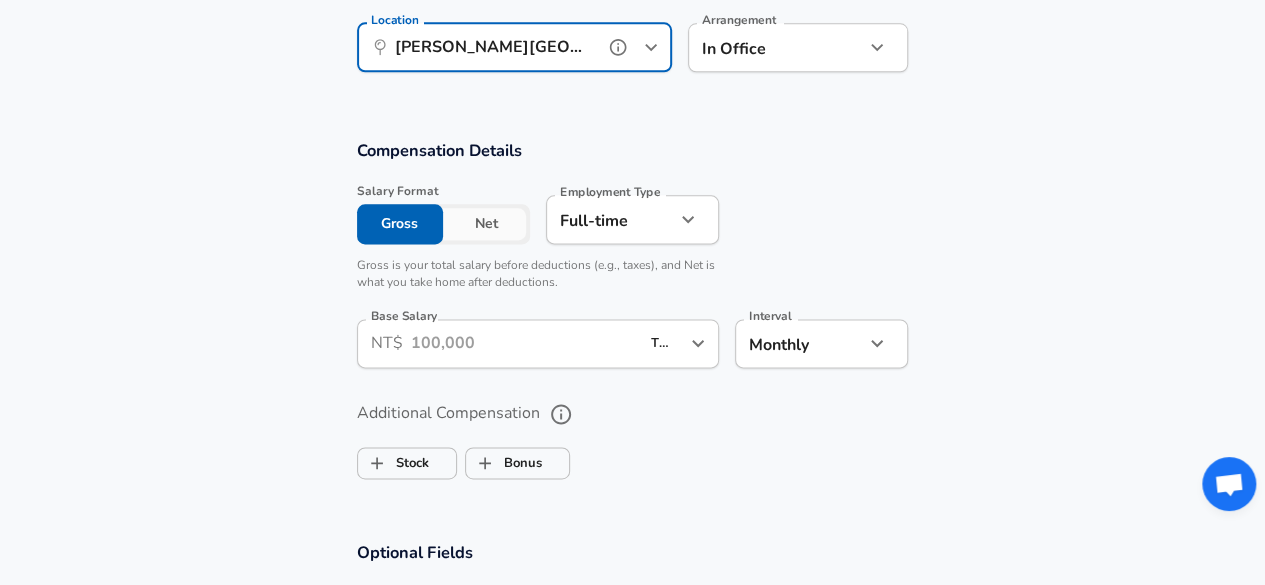 scroll, scrollTop: 1240, scrollLeft: 0, axis: vertical 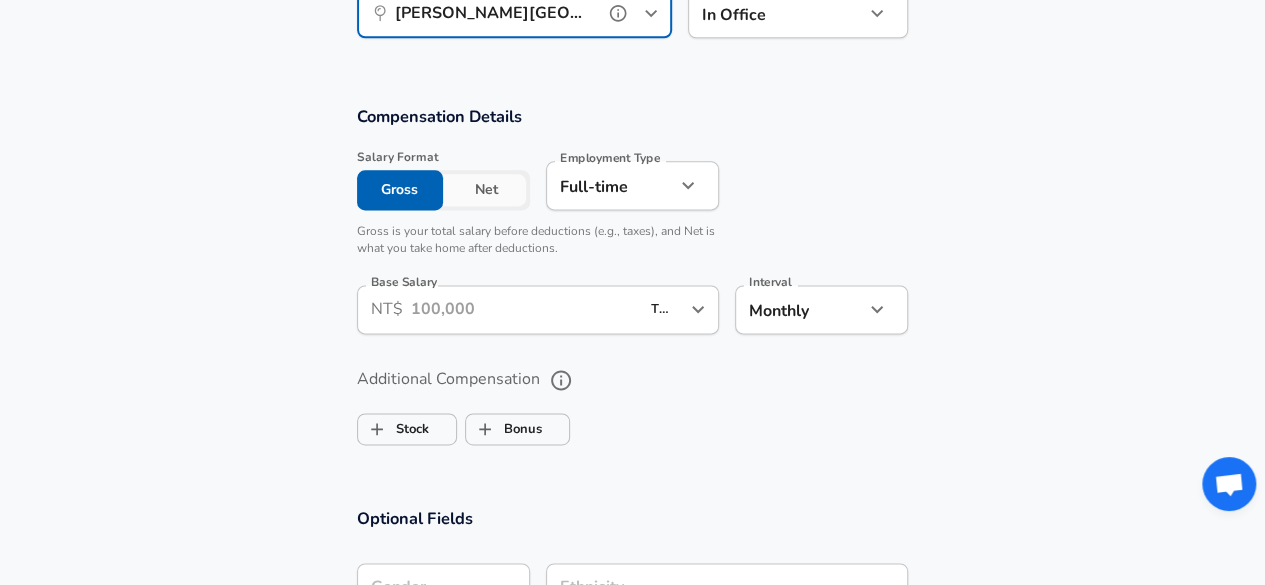 type on "[PERSON_NAME][GEOGRAPHIC_DATA], [GEOGRAPHIC_DATA]" 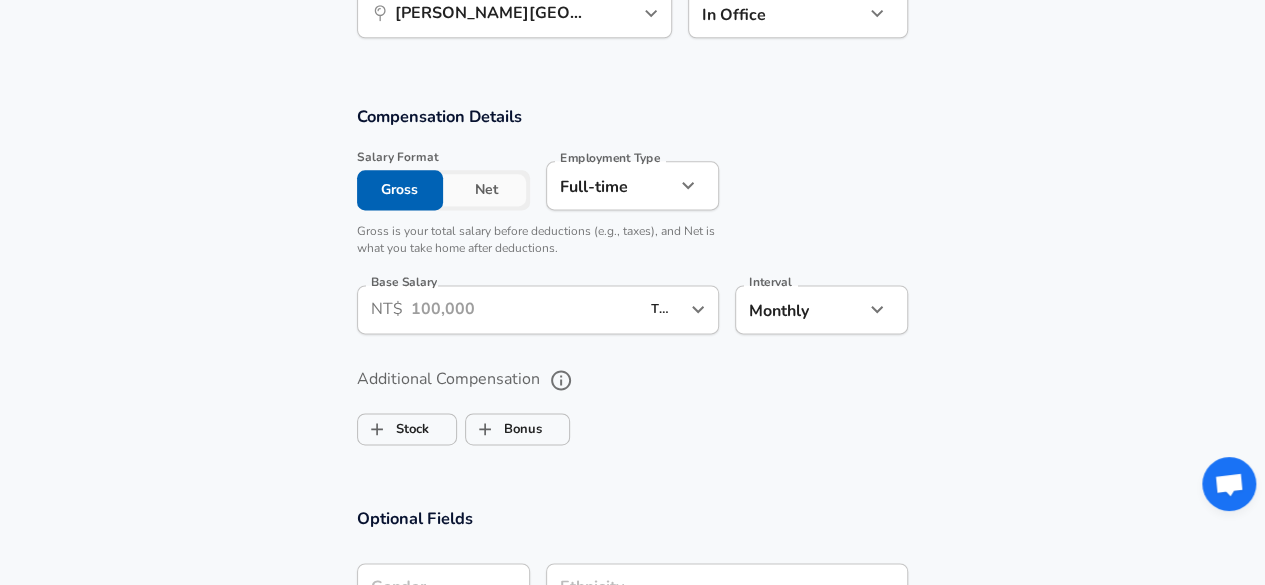 click on "Base Salary" at bounding box center (525, 309) 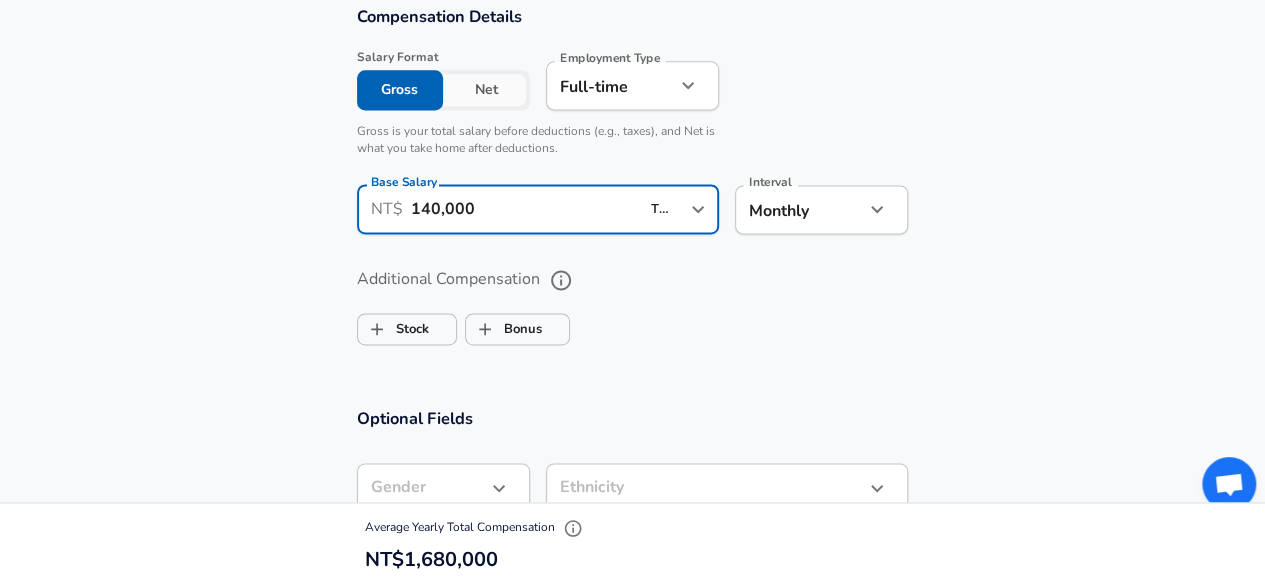 scroll, scrollTop: 1440, scrollLeft: 0, axis: vertical 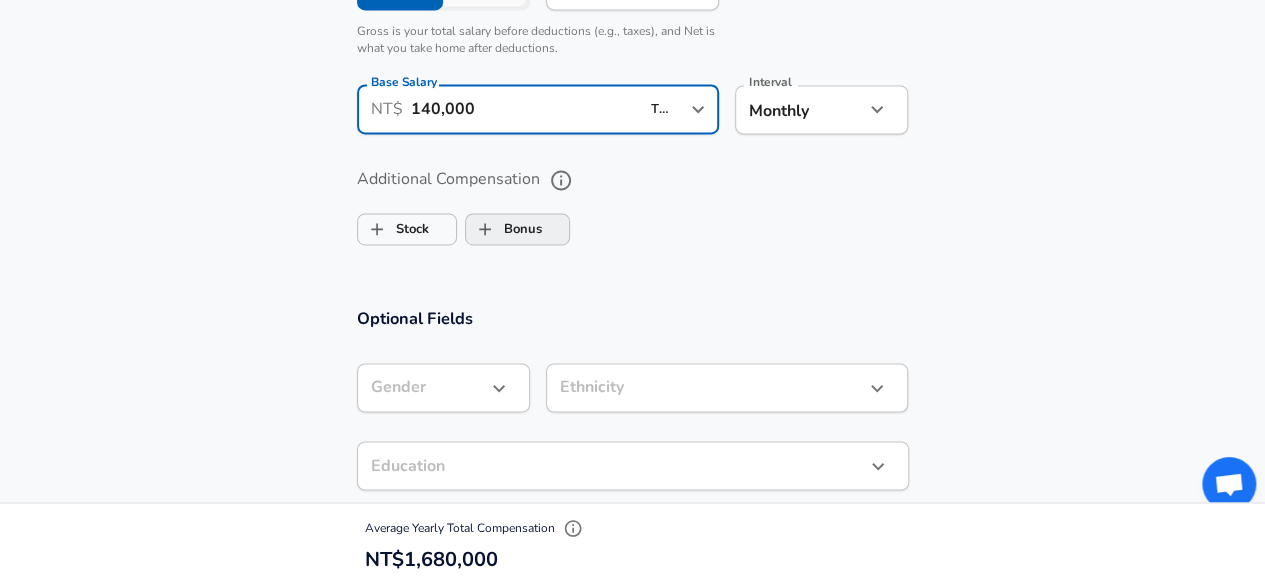 type on "140,000" 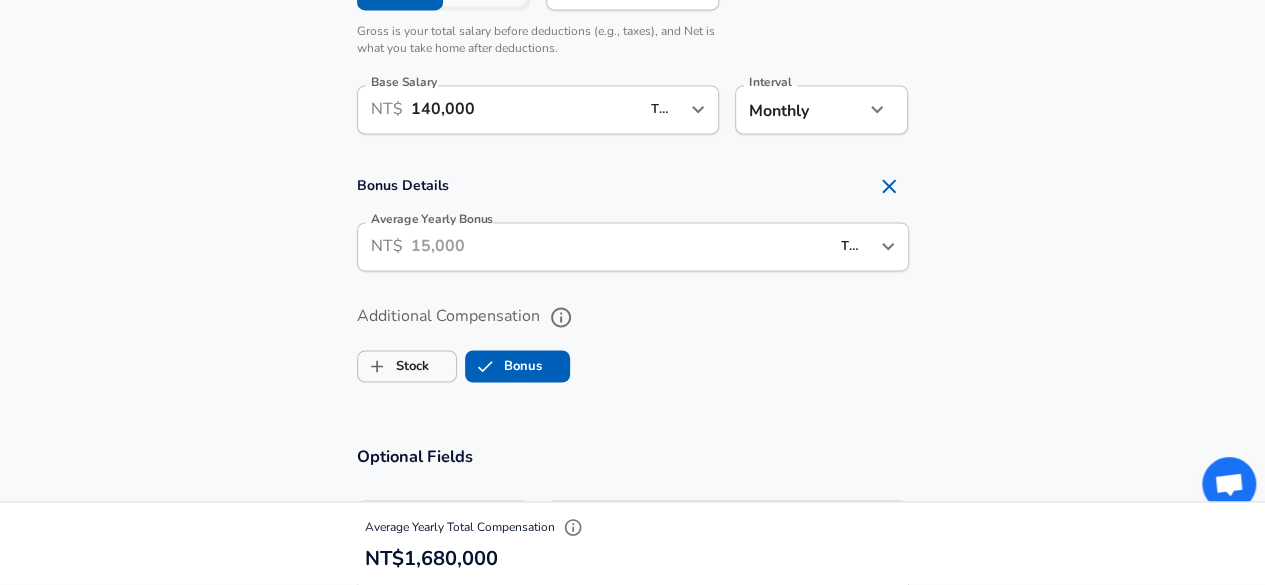 checkbox on "true" 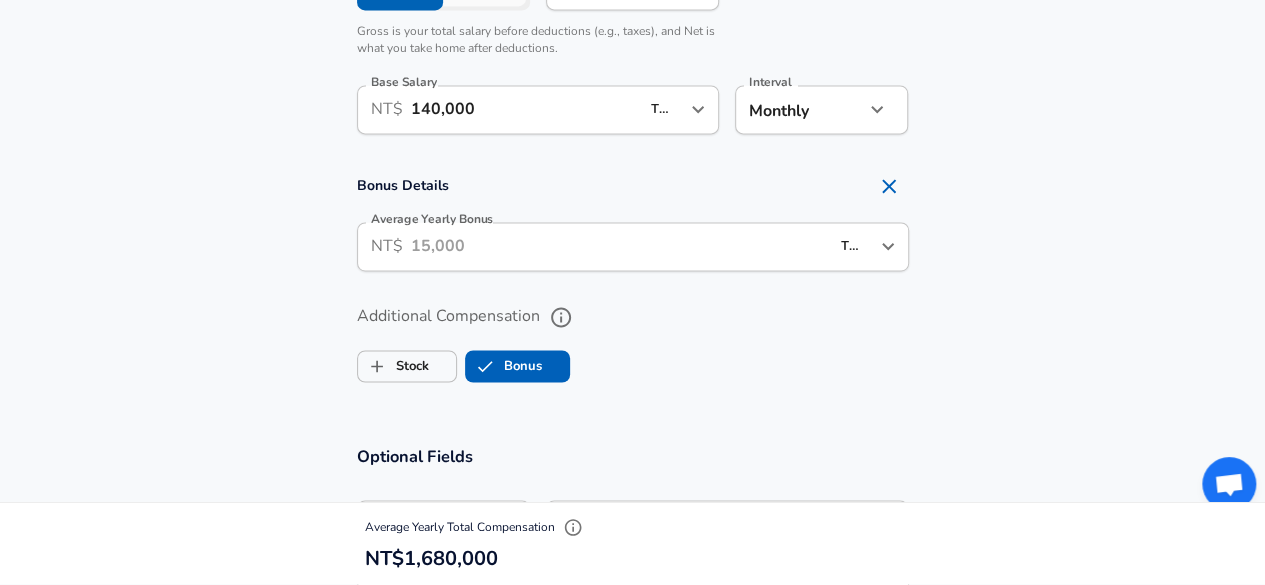 click on "Average Yearly Bonus" at bounding box center [620, 246] 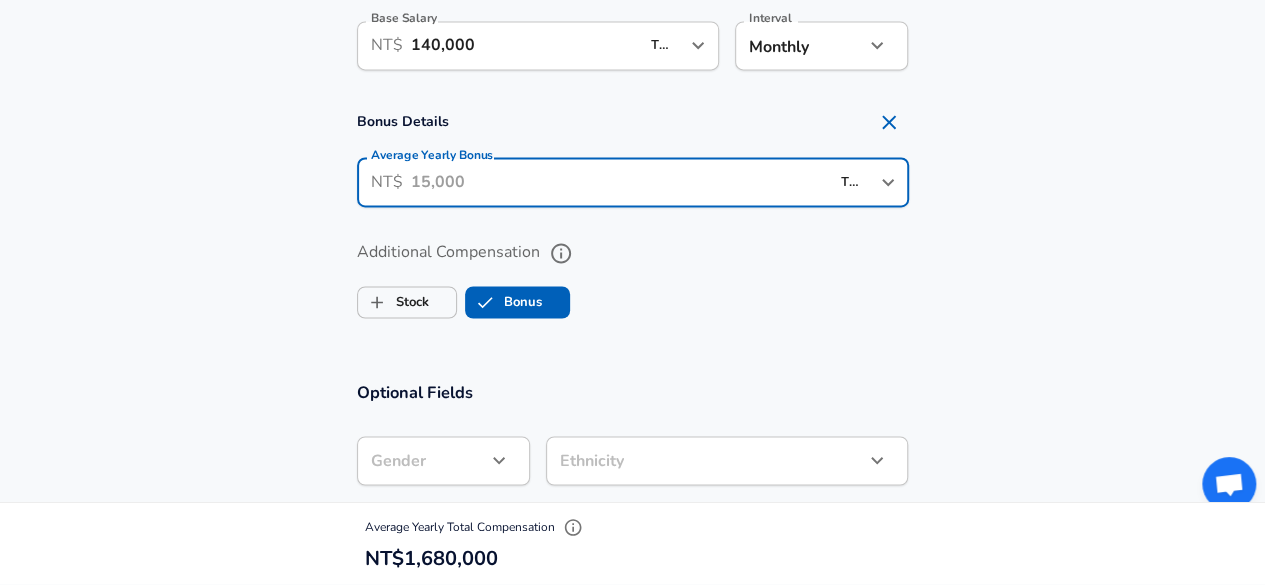 scroll, scrollTop: 1440, scrollLeft: 0, axis: vertical 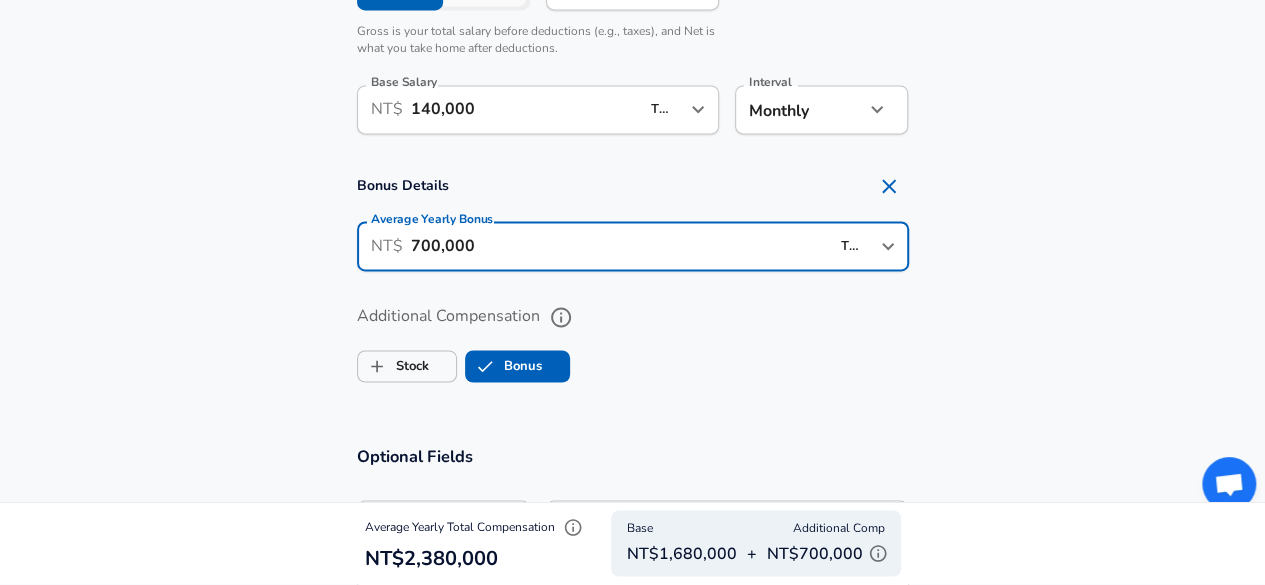 type on "700,000" 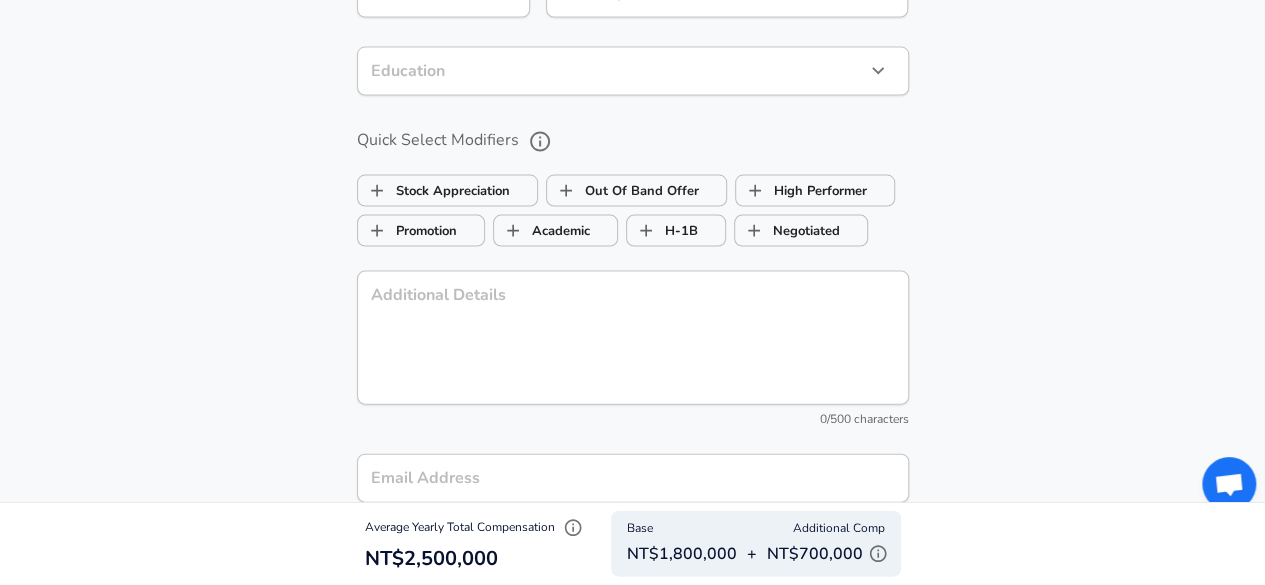 scroll, scrollTop: 1940, scrollLeft: 0, axis: vertical 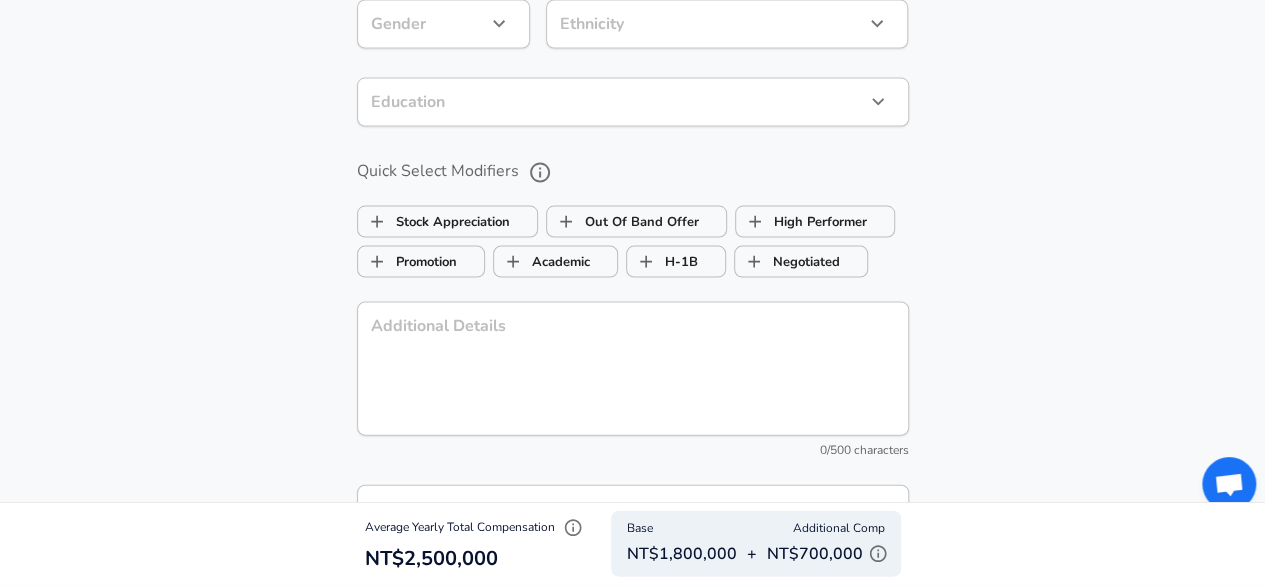 type on "150,000" 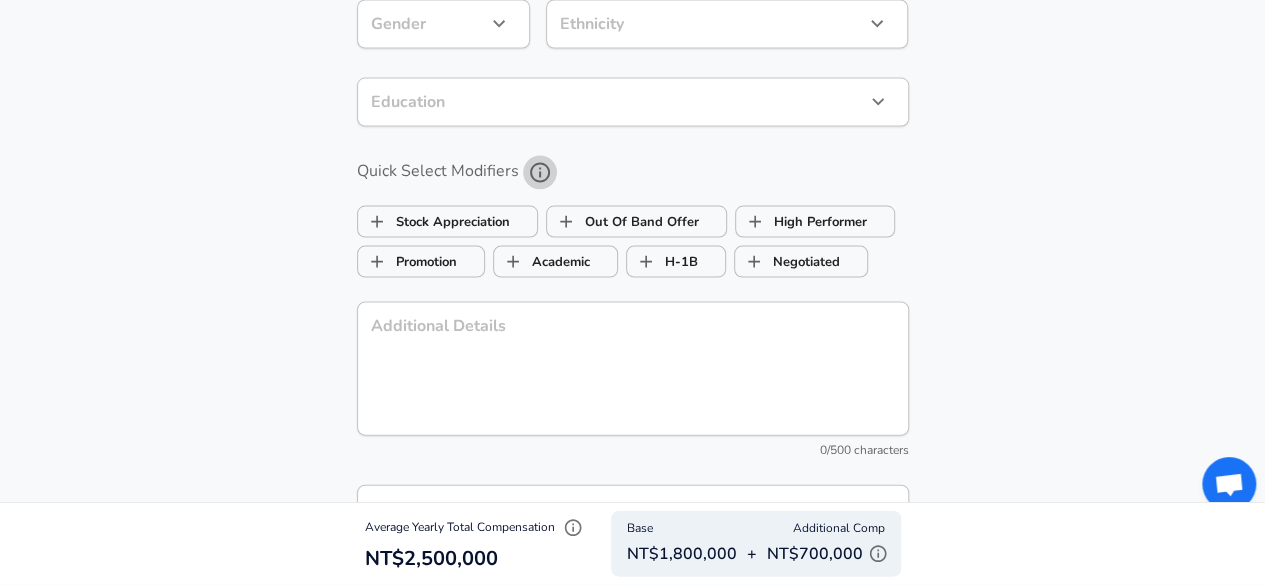 click 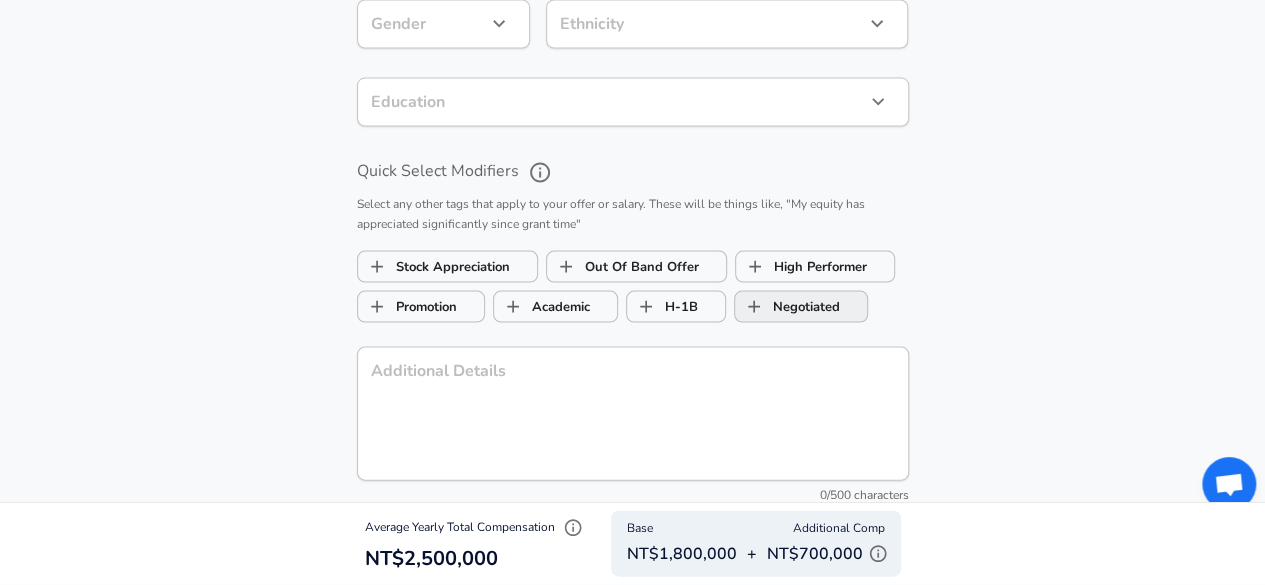 click on "Negotiated" at bounding box center (787, 307) 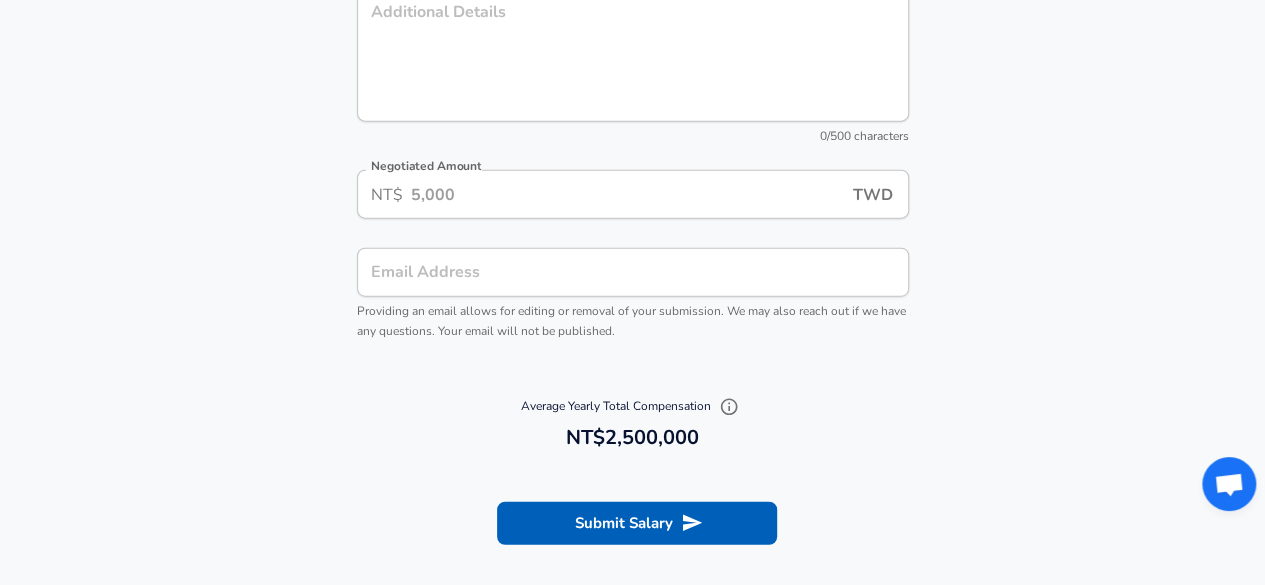 scroll, scrollTop: 2040, scrollLeft: 0, axis: vertical 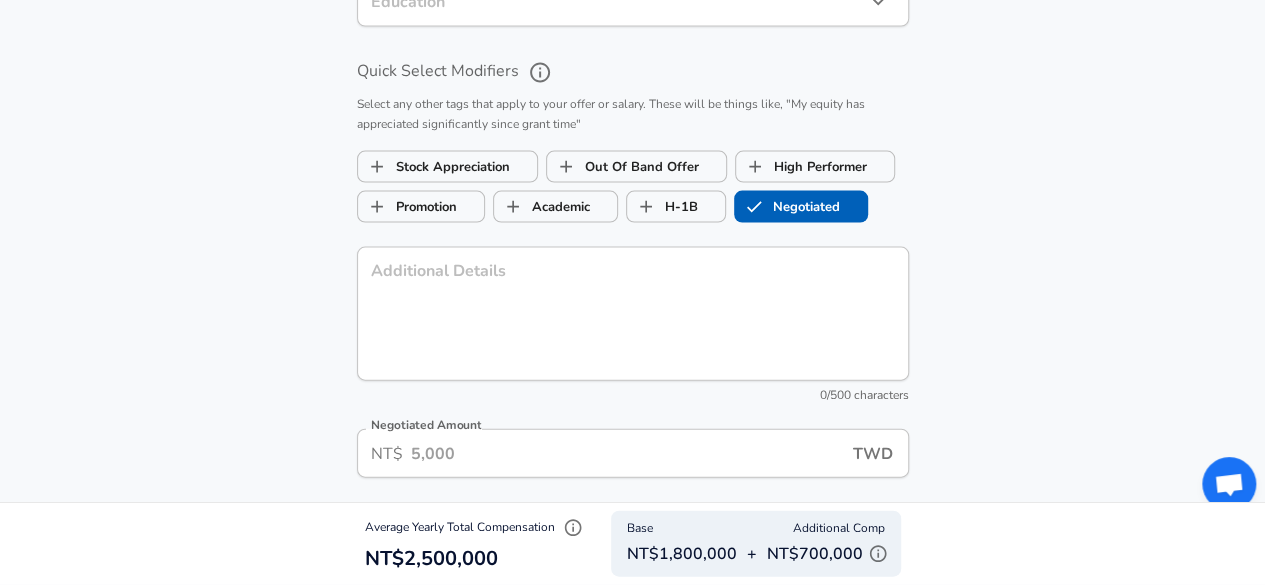 click on "Negotiated" at bounding box center [754, 207] 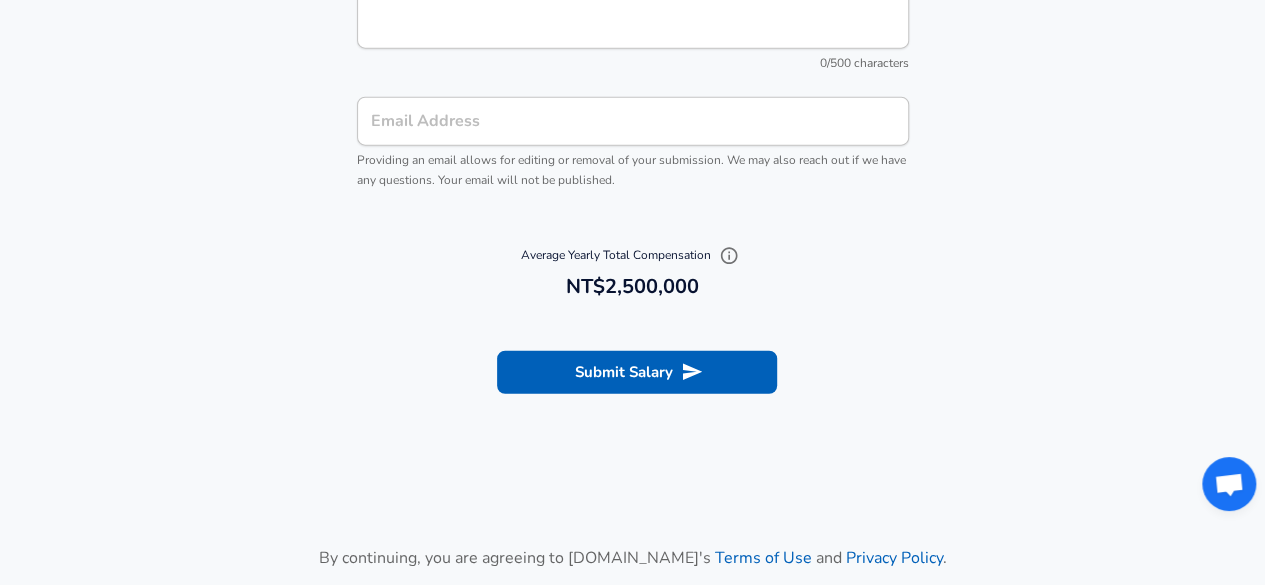 scroll, scrollTop: 2340, scrollLeft: 0, axis: vertical 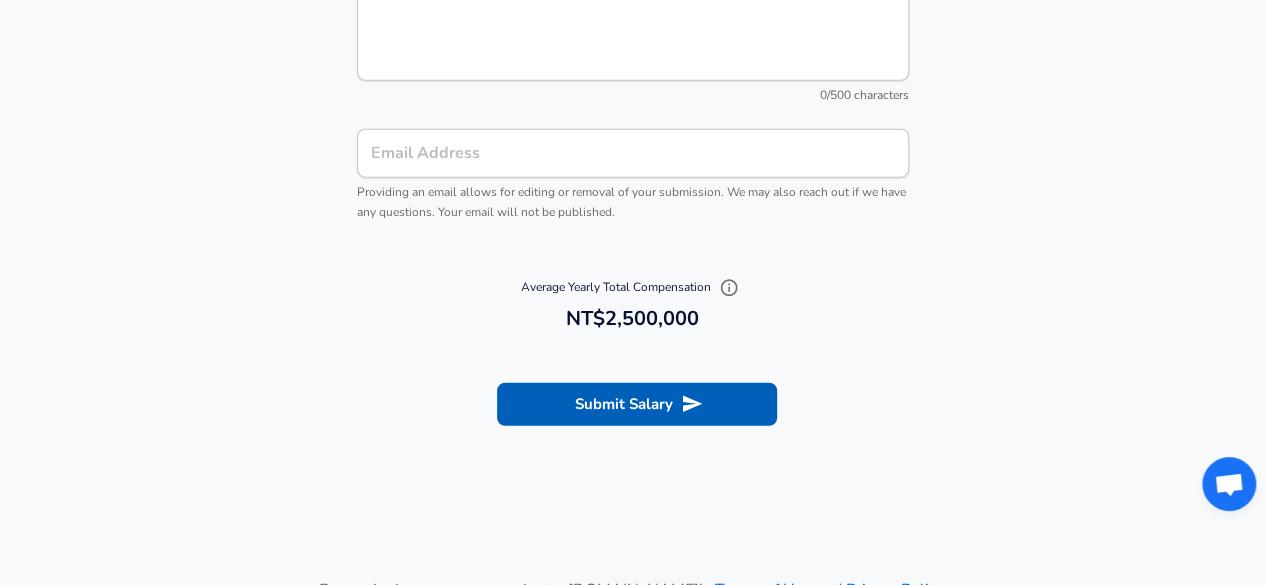 checkbox on "false" 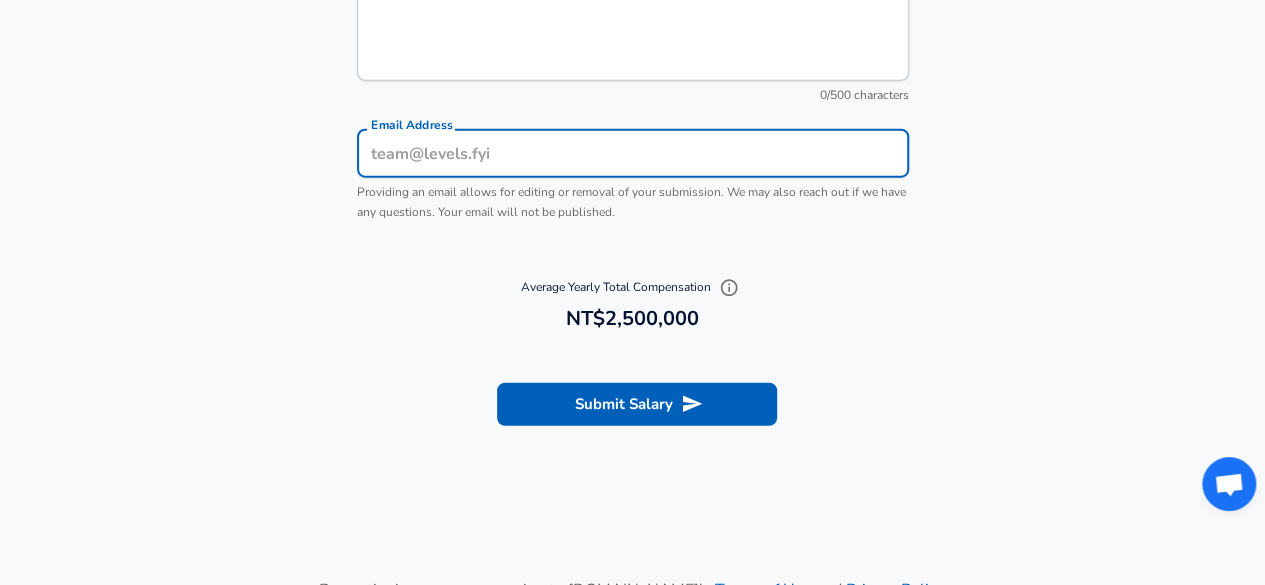 click on "Email Address" at bounding box center (633, 153) 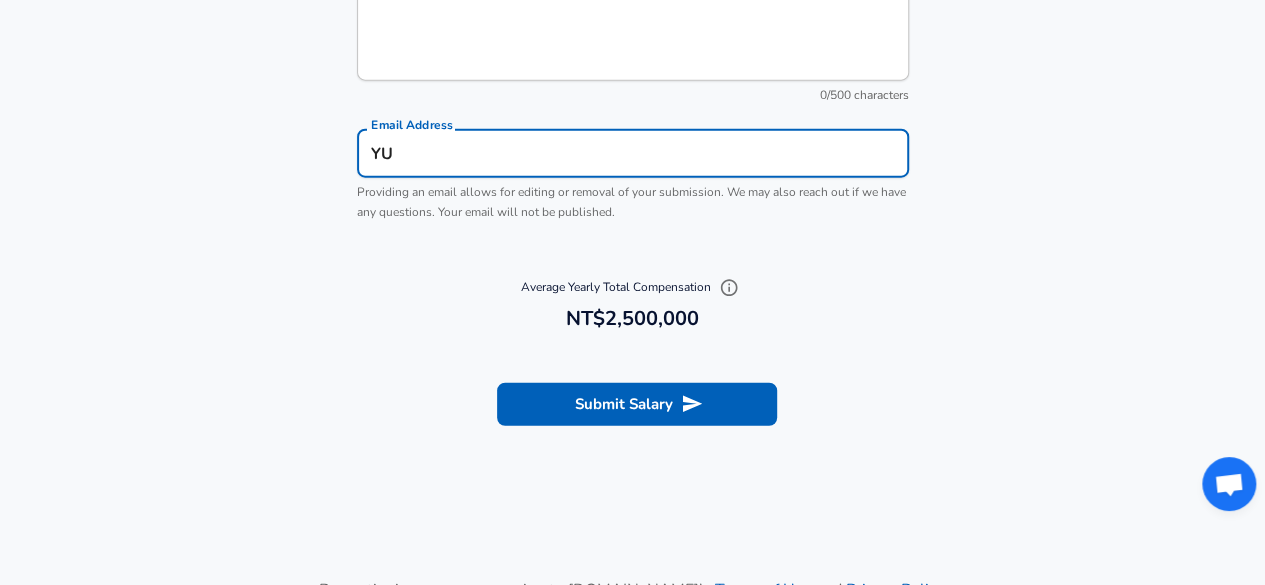 type on "Y" 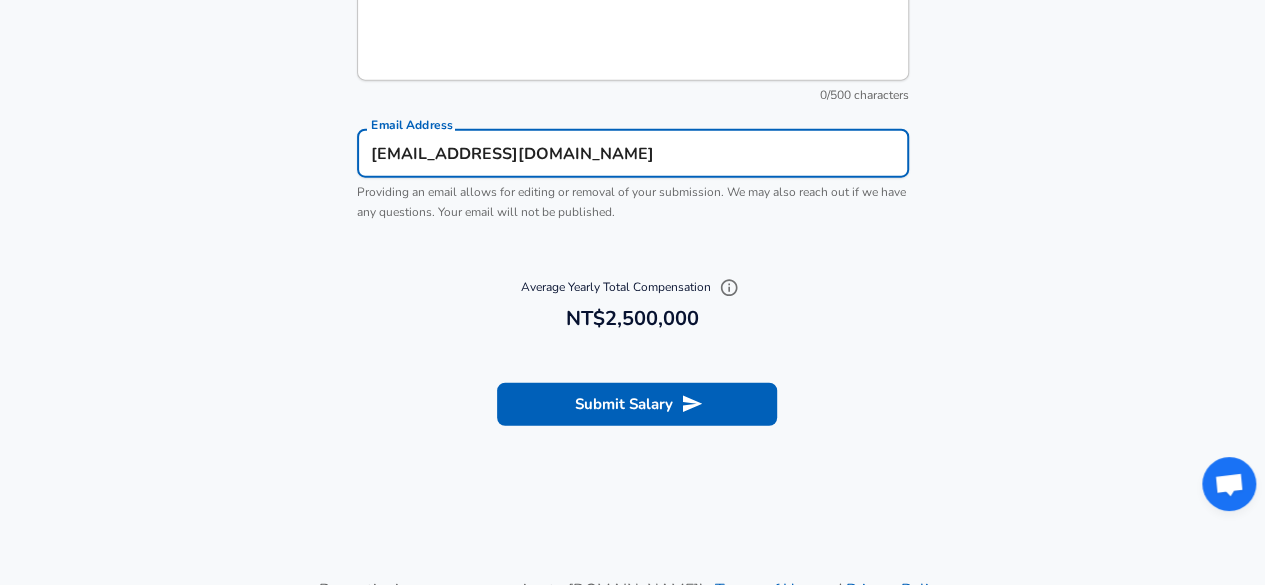 type on "[EMAIL_ADDRESS][DOMAIN_NAME]" 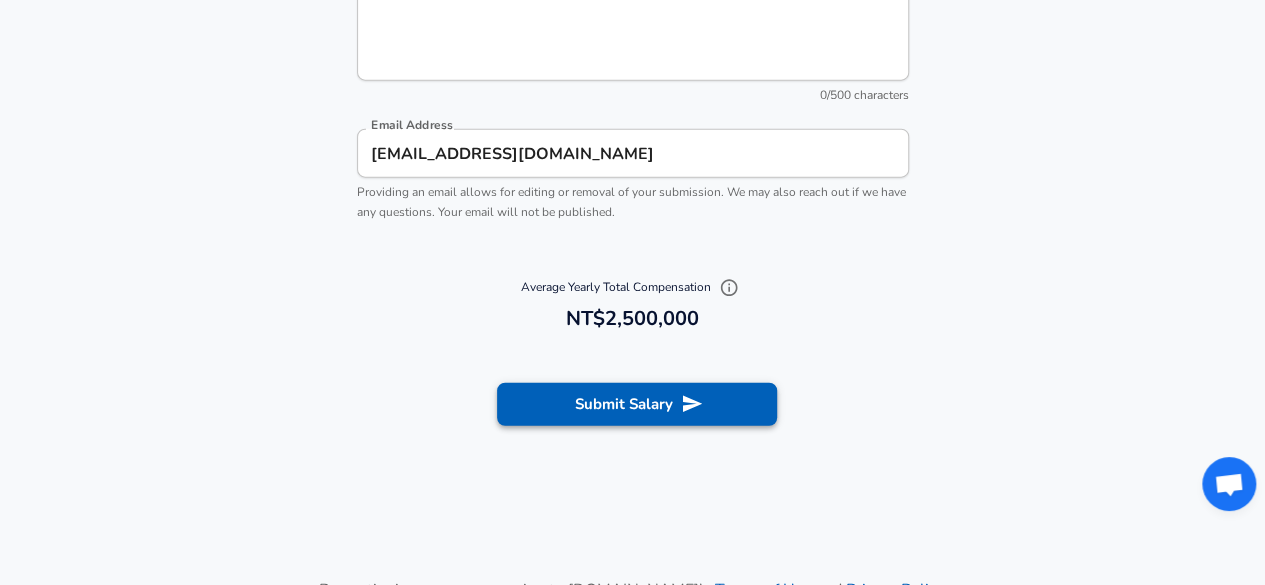 click on "Submit Salary" at bounding box center [637, 404] 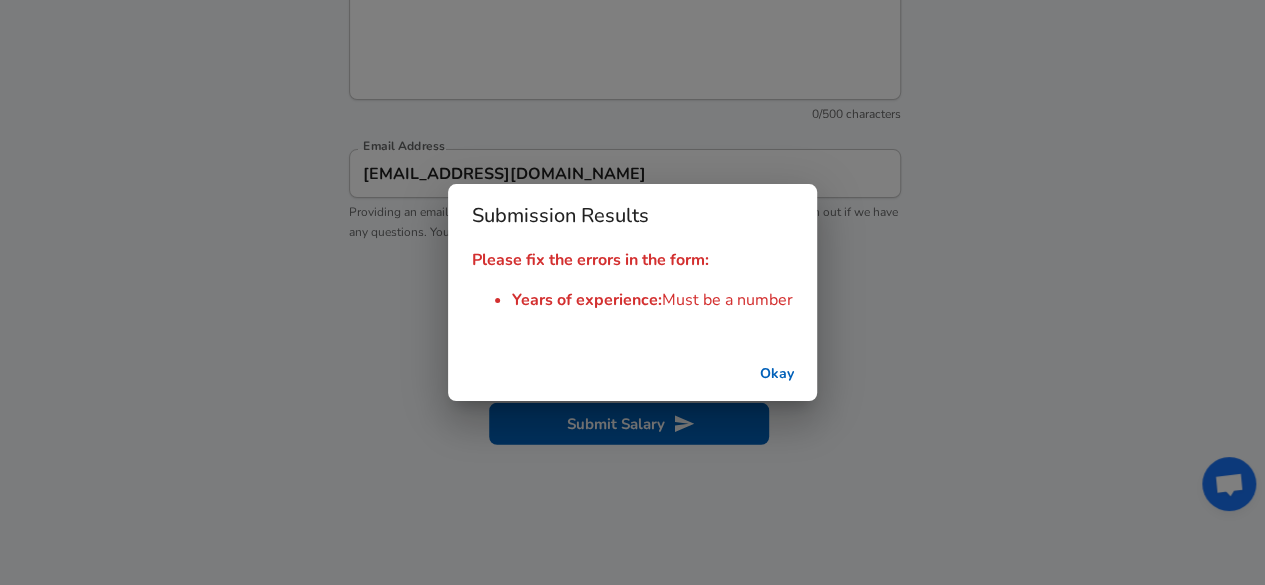 scroll, scrollTop: 2360, scrollLeft: 0, axis: vertical 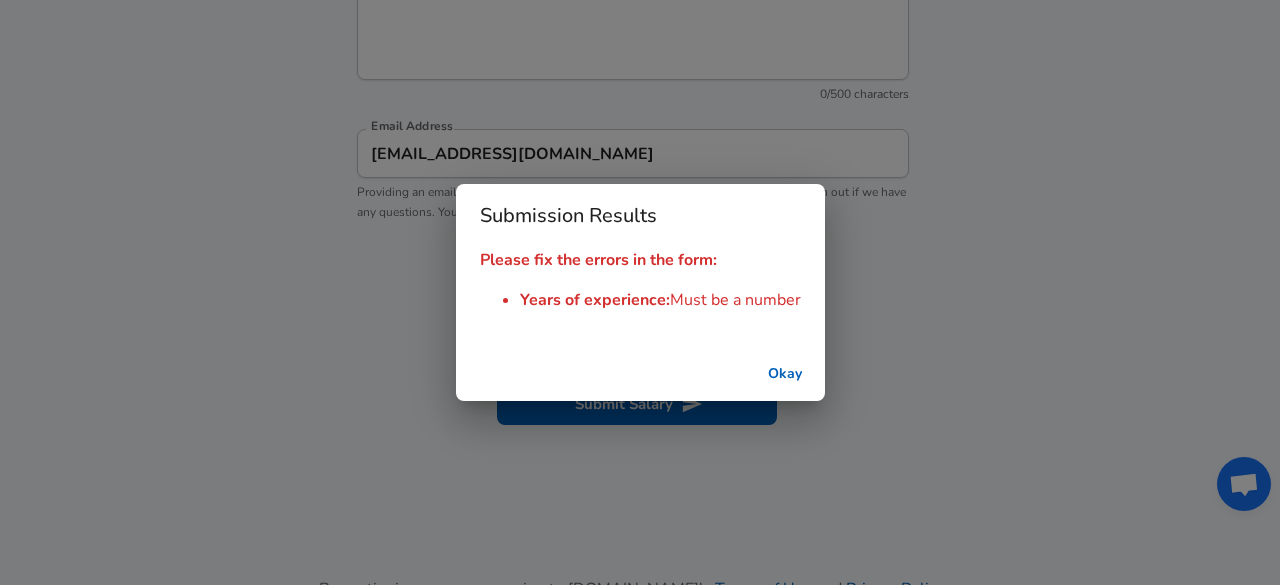 click on "Okay" at bounding box center [785, 374] 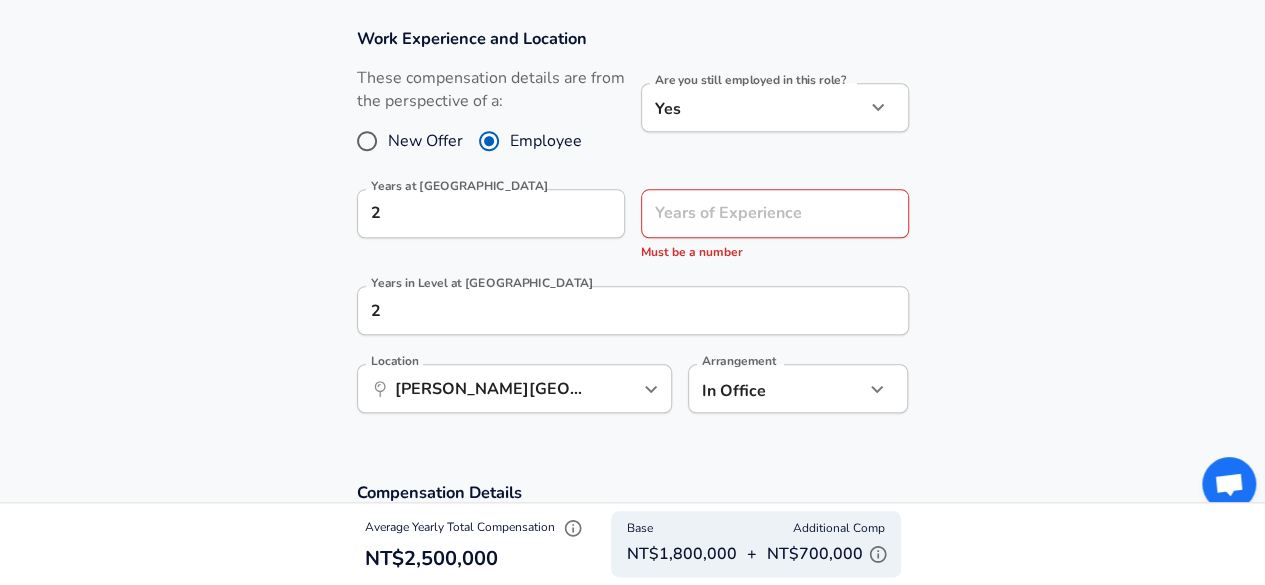 scroll, scrollTop: 860, scrollLeft: 0, axis: vertical 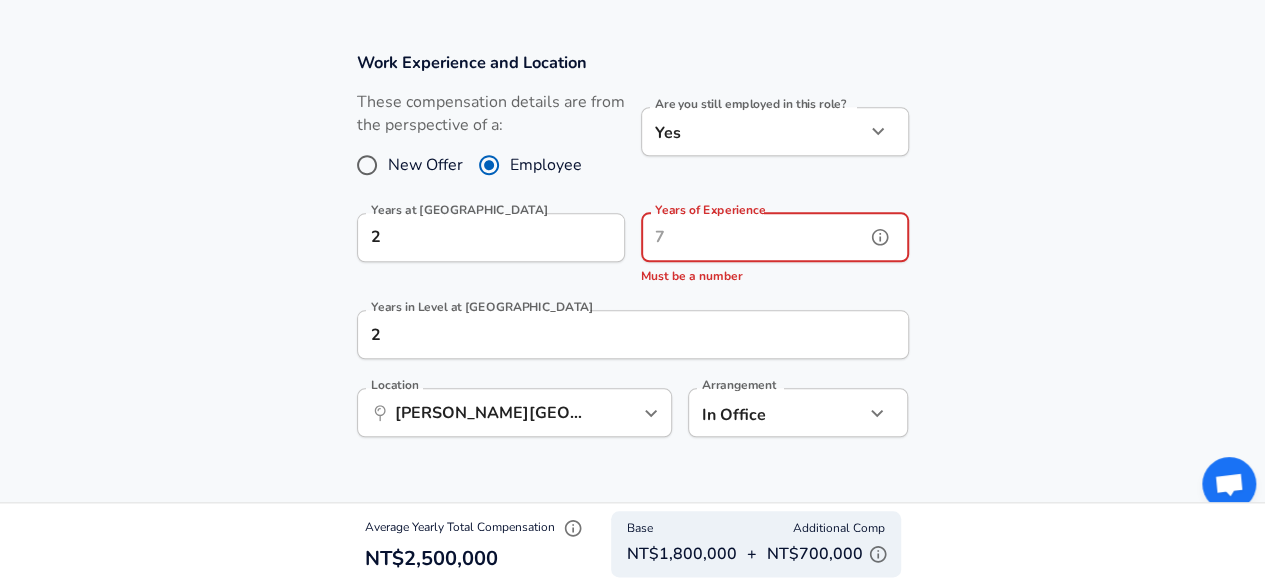click on "Years of Experience" at bounding box center (753, 237) 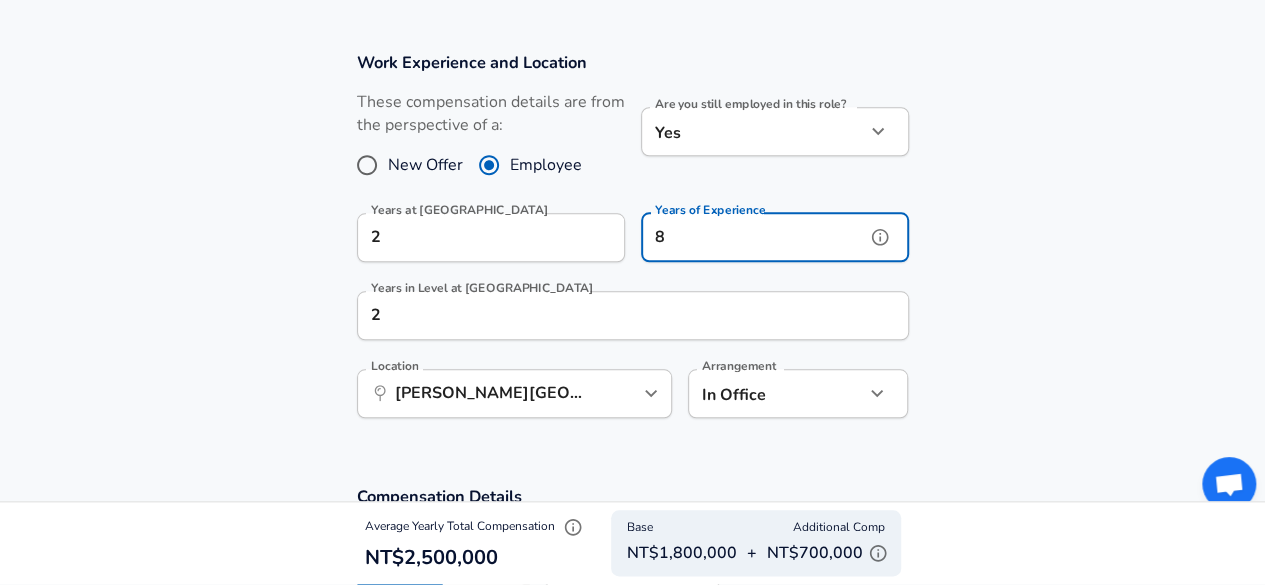 type on "8" 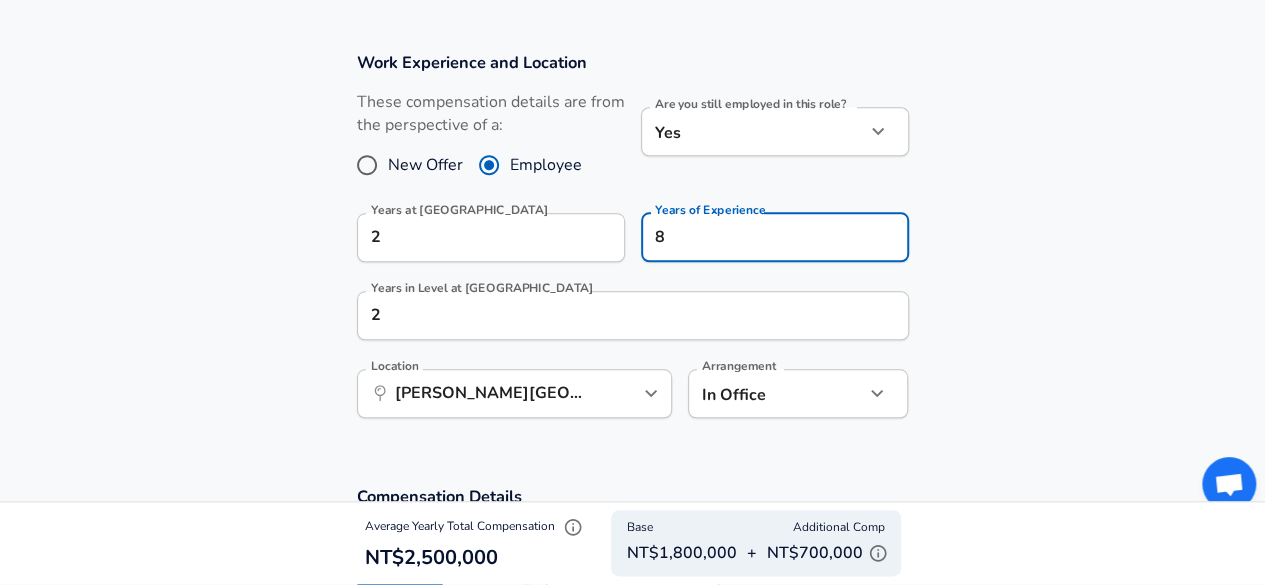 click on "Work Experience and Location These compensation details are from the perspective of a: New Offer Employee Are you still employed in this role? Yes yes Are you still employed in this role? Years at [GEOGRAPHIC_DATA] 2 Years at DuPont Years of Experience 8 Years of Experience Years in Level at [GEOGRAPHIC_DATA] 2 Years in Level at [GEOGRAPHIC_DATA] Location ​ [GEOGRAPHIC_DATA][PERSON_NAME][GEOGRAPHIC_DATA], [GEOGRAPHIC_DATA] Location Arrangement In Office office Arrangement" at bounding box center (632, 245) 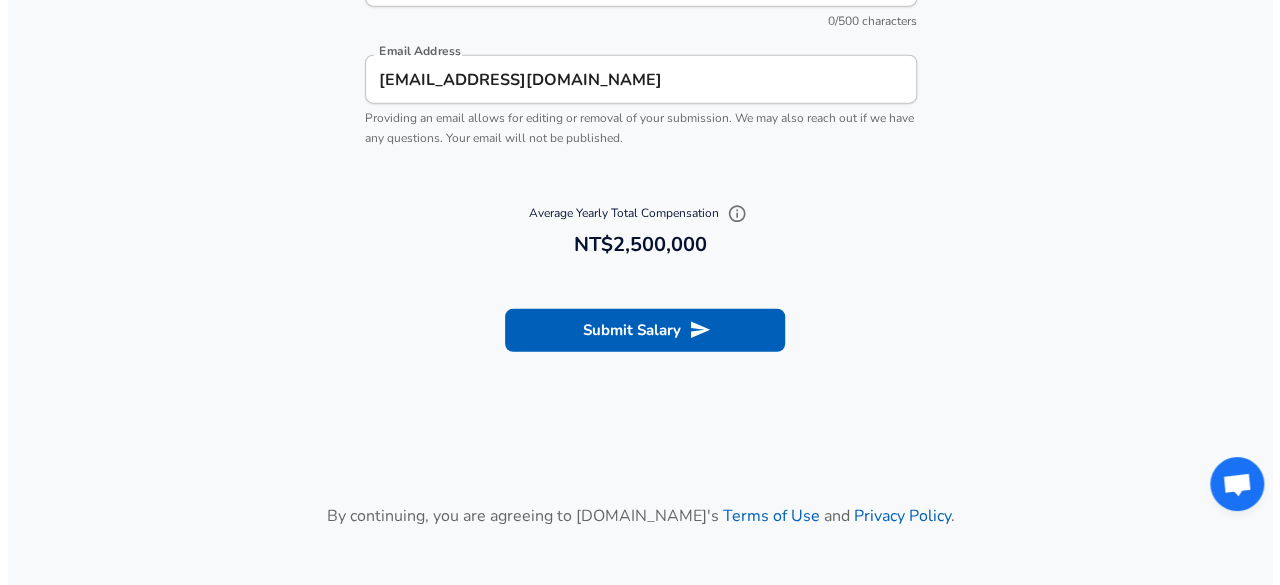 scroll, scrollTop: 2460, scrollLeft: 0, axis: vertical 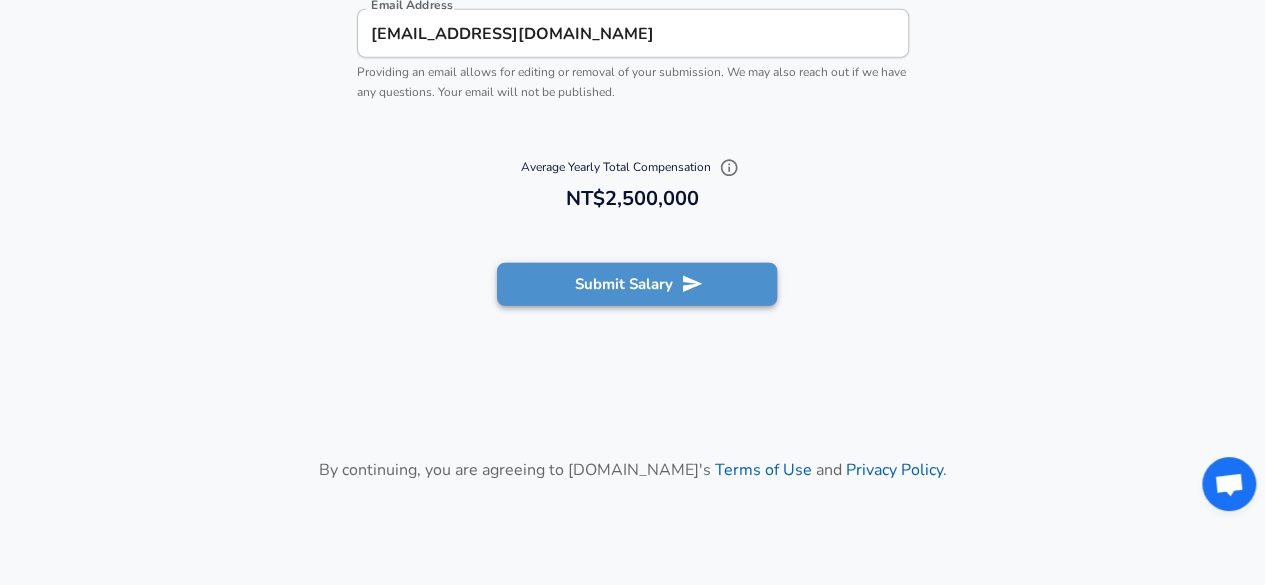 click on "Submit Salary" at bounding box center [637, 284] 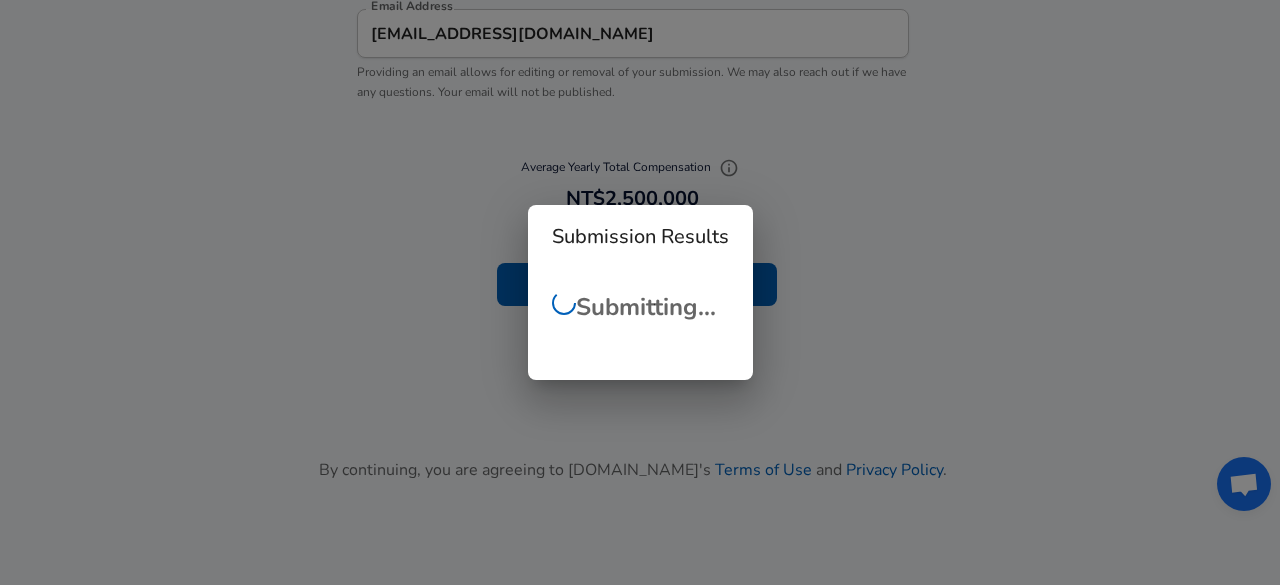 checkbox on "false" 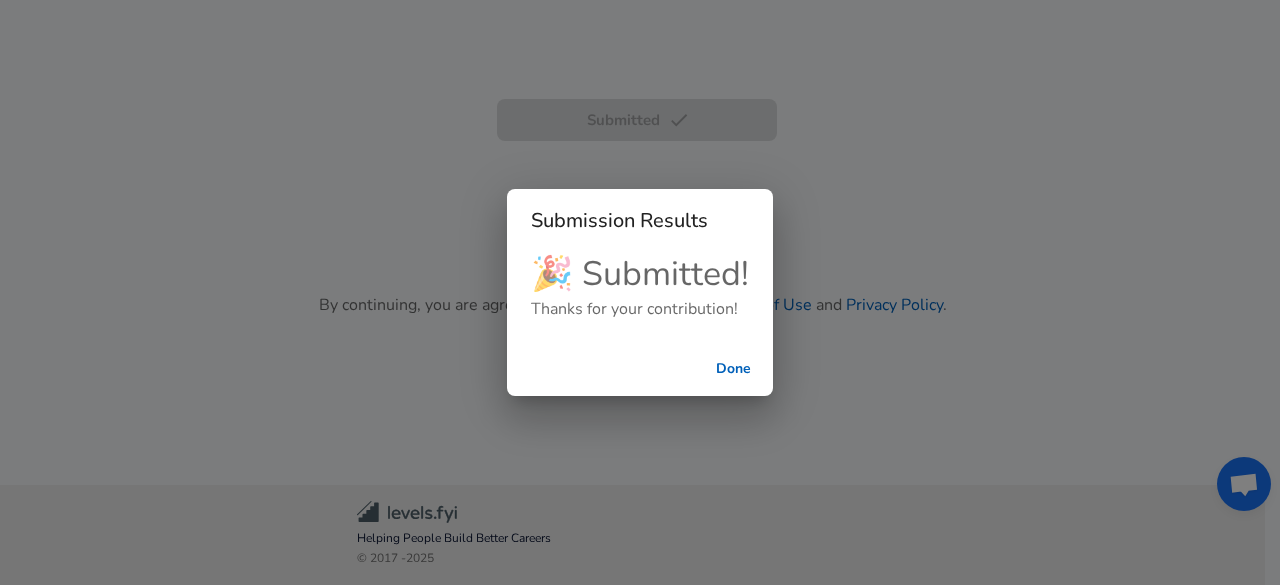 scroll, scrollTop: 775, scrollLeft: 0, axis: vertical 